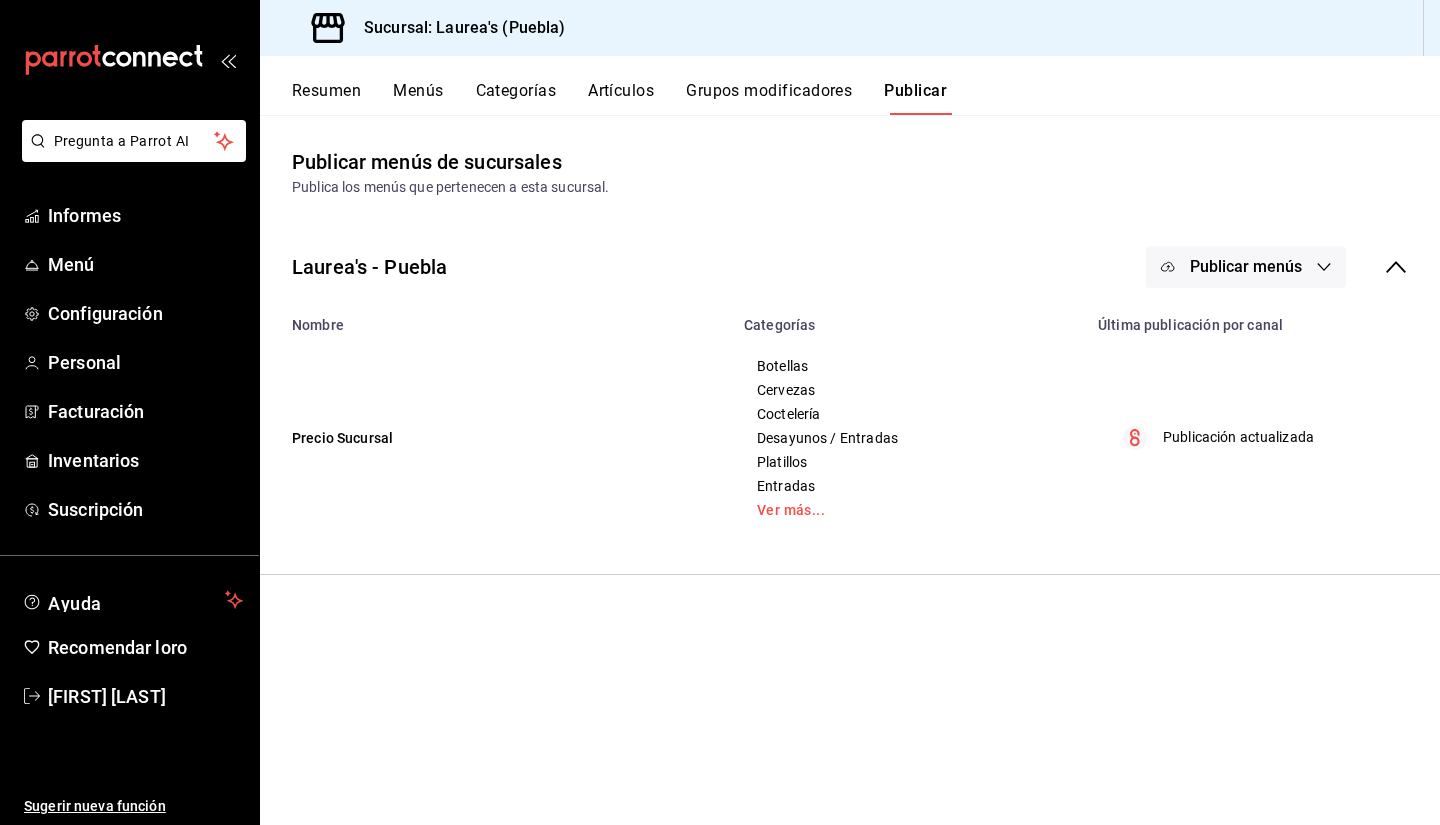 scroll, scrollTop: 0, scrollLeft: 0, axis: both 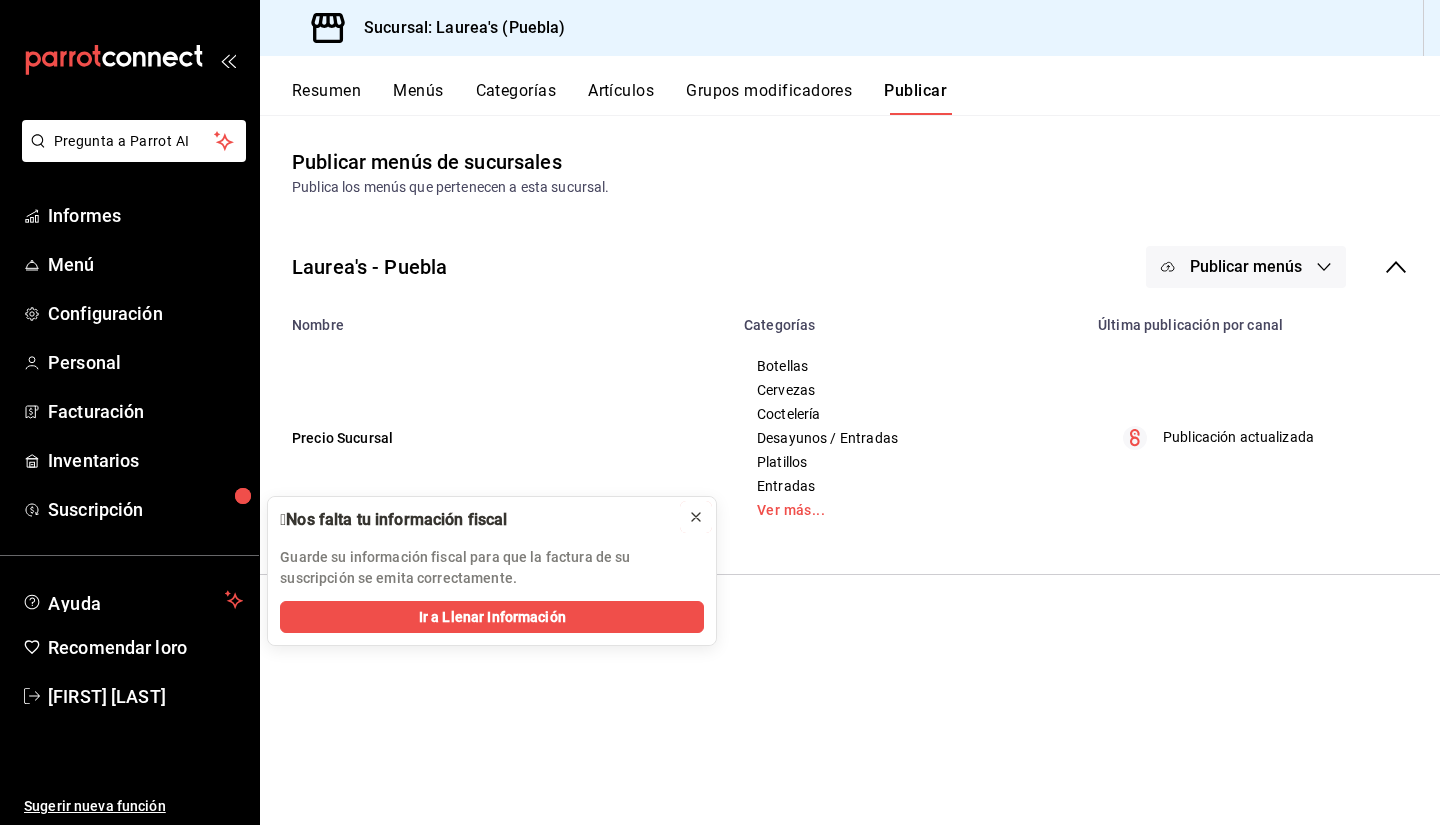 click 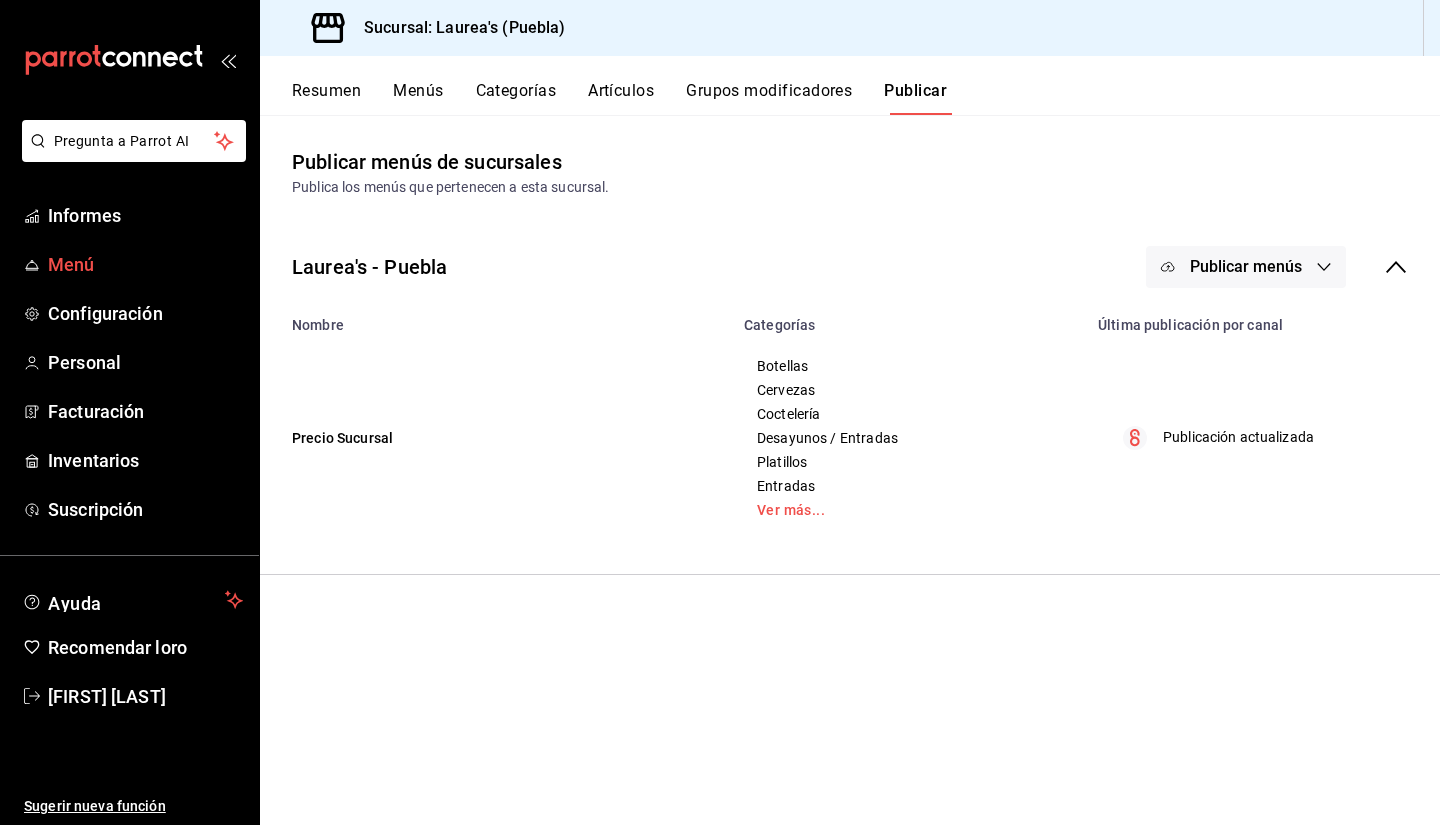 click on "Menú" at bounding box center [71, 264] 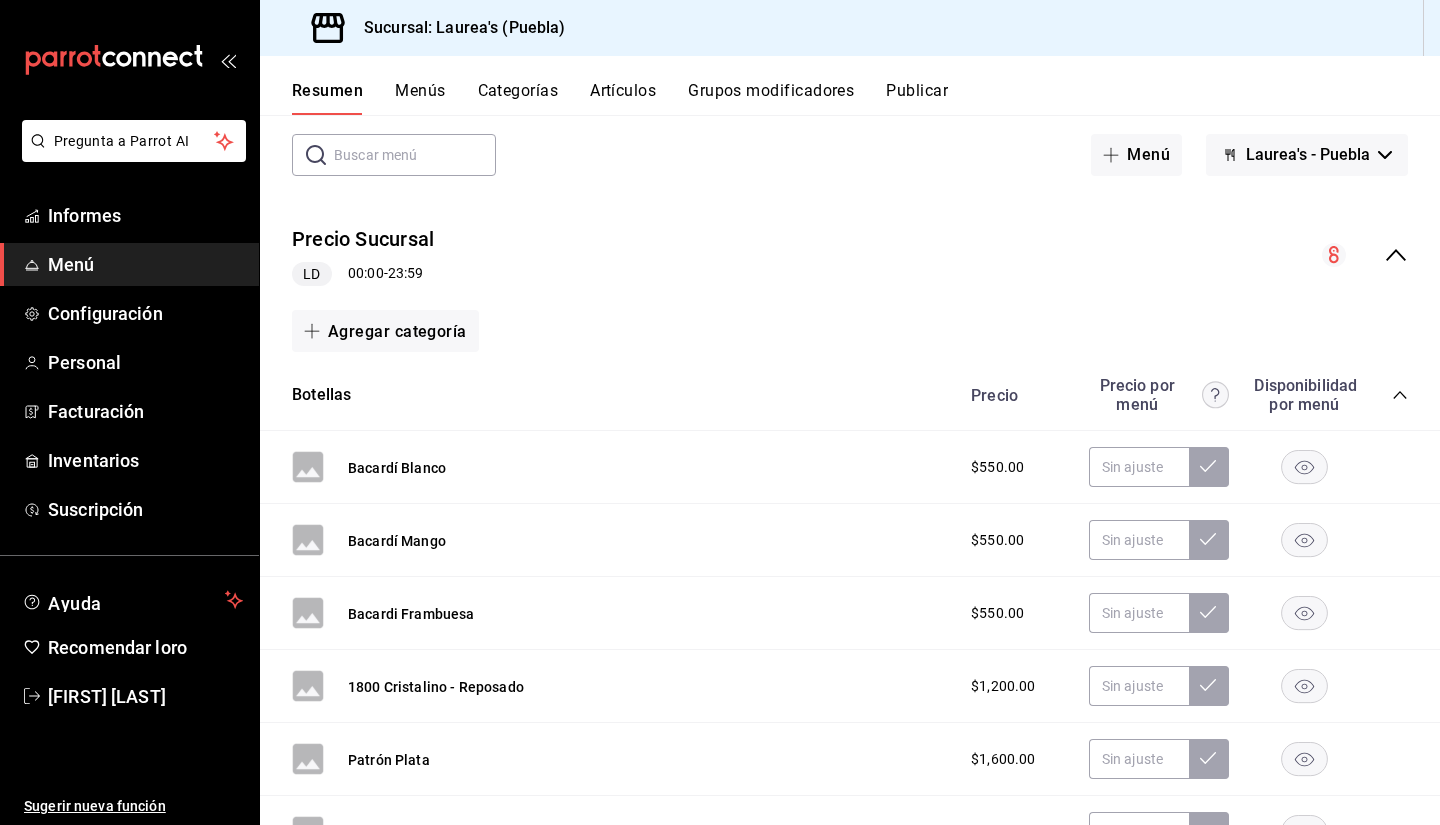 scroll, scrollTop: 0, scrollLeft: 0, axis: both 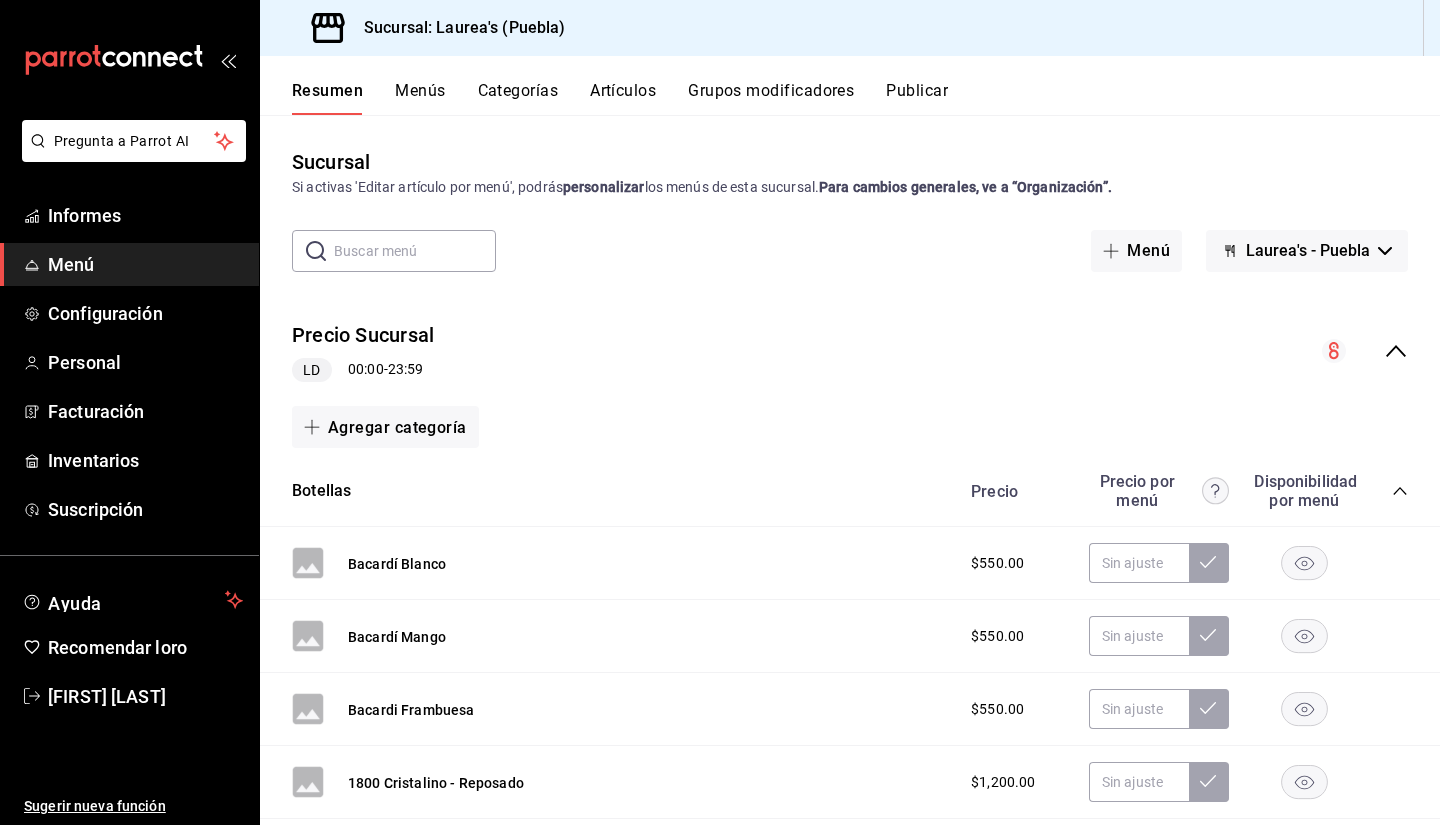 click 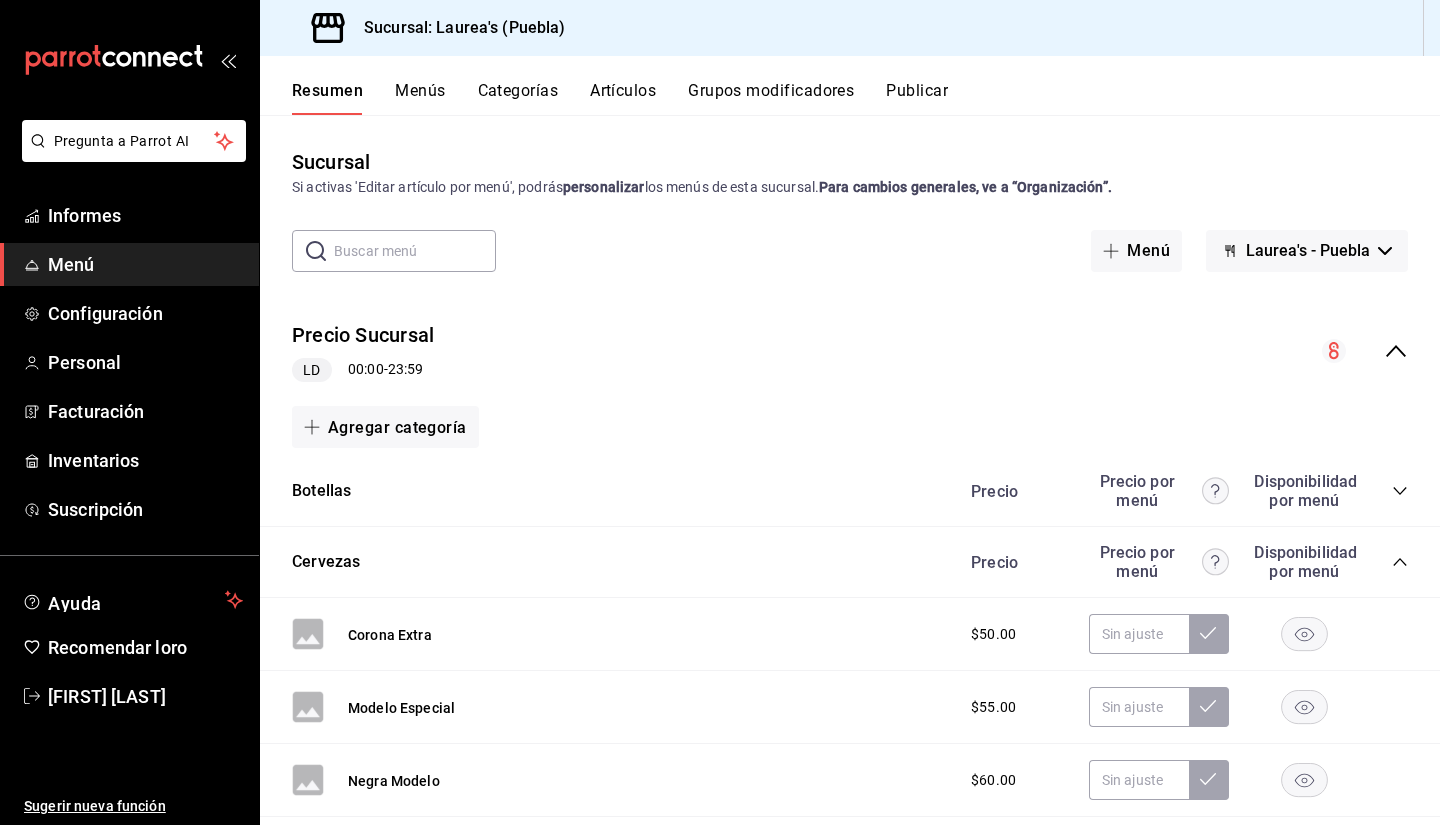 click 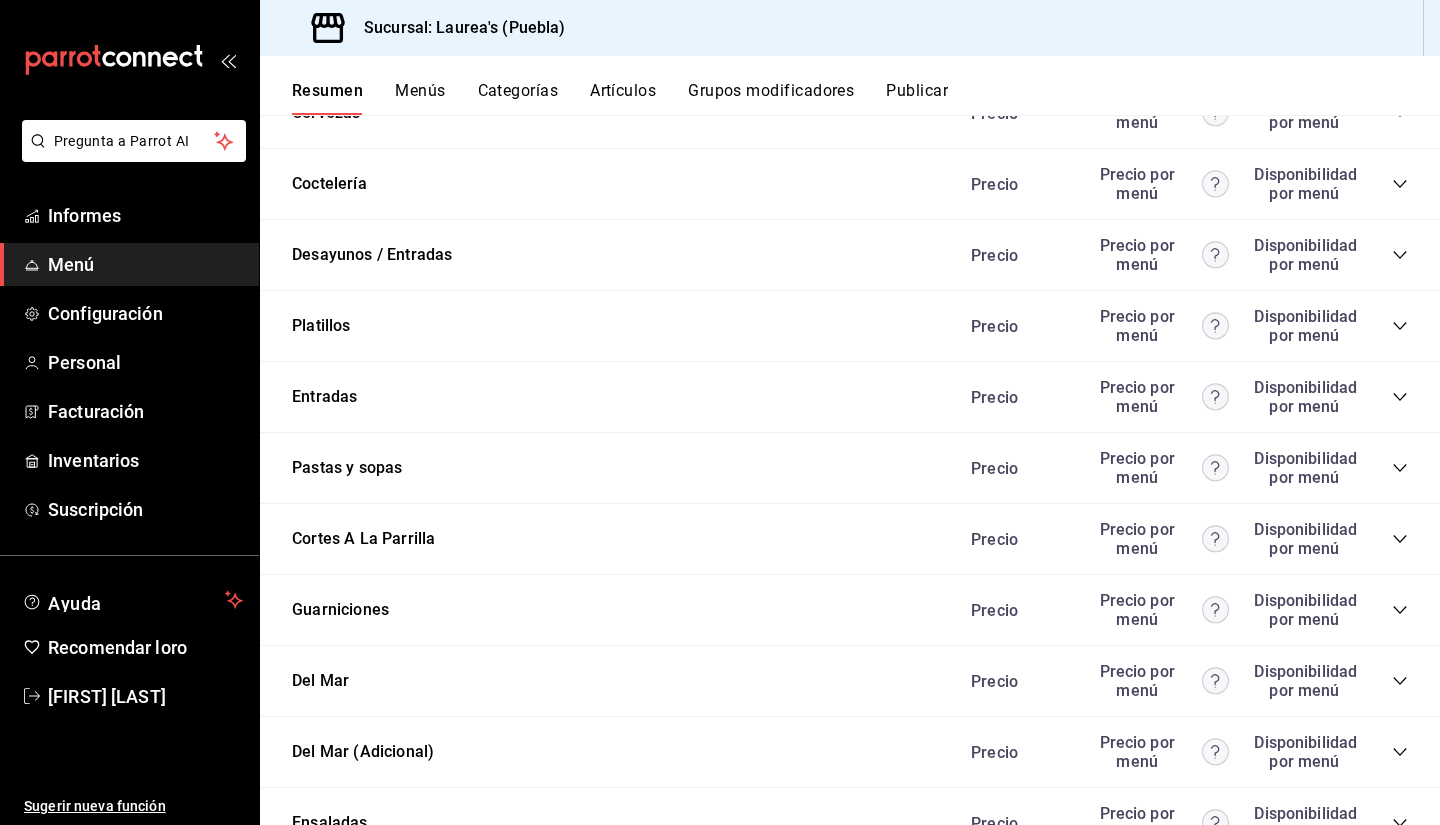 scroll, scrollTop: 500, scrollLeft: 0, axis: vertical 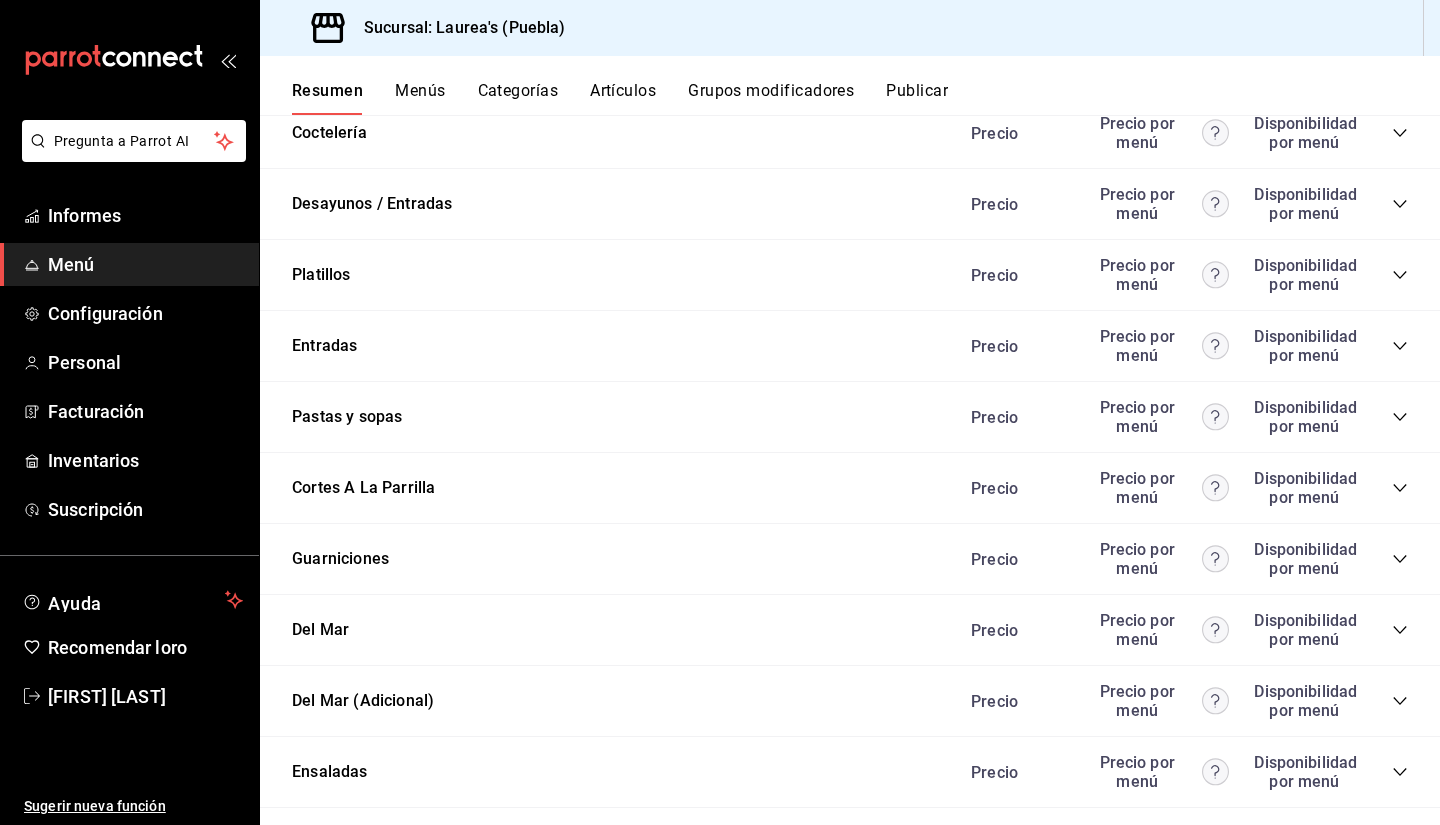 click 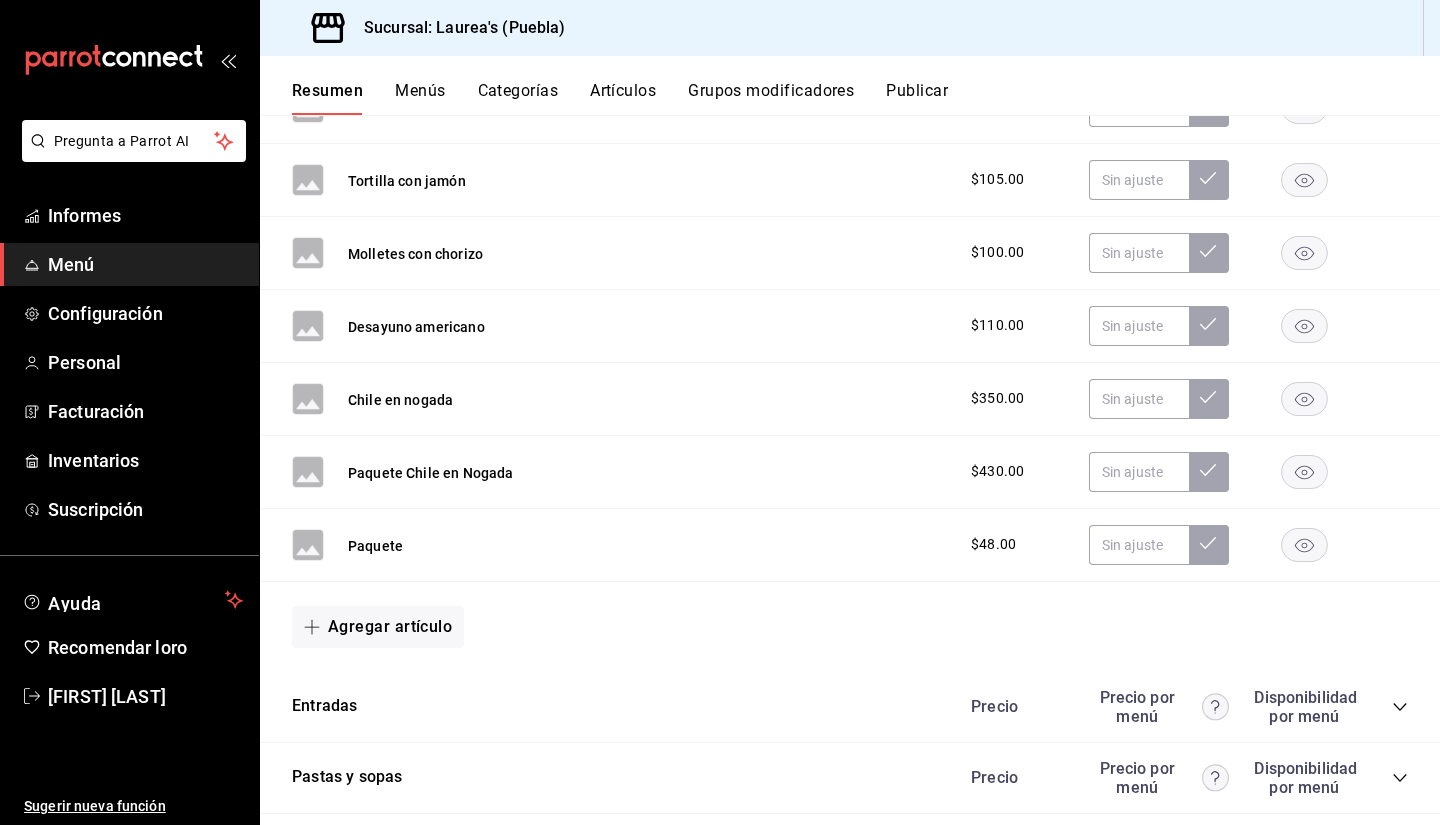 scroll, scrollTop: 2300, scrollLeft: 0, axis: vertical 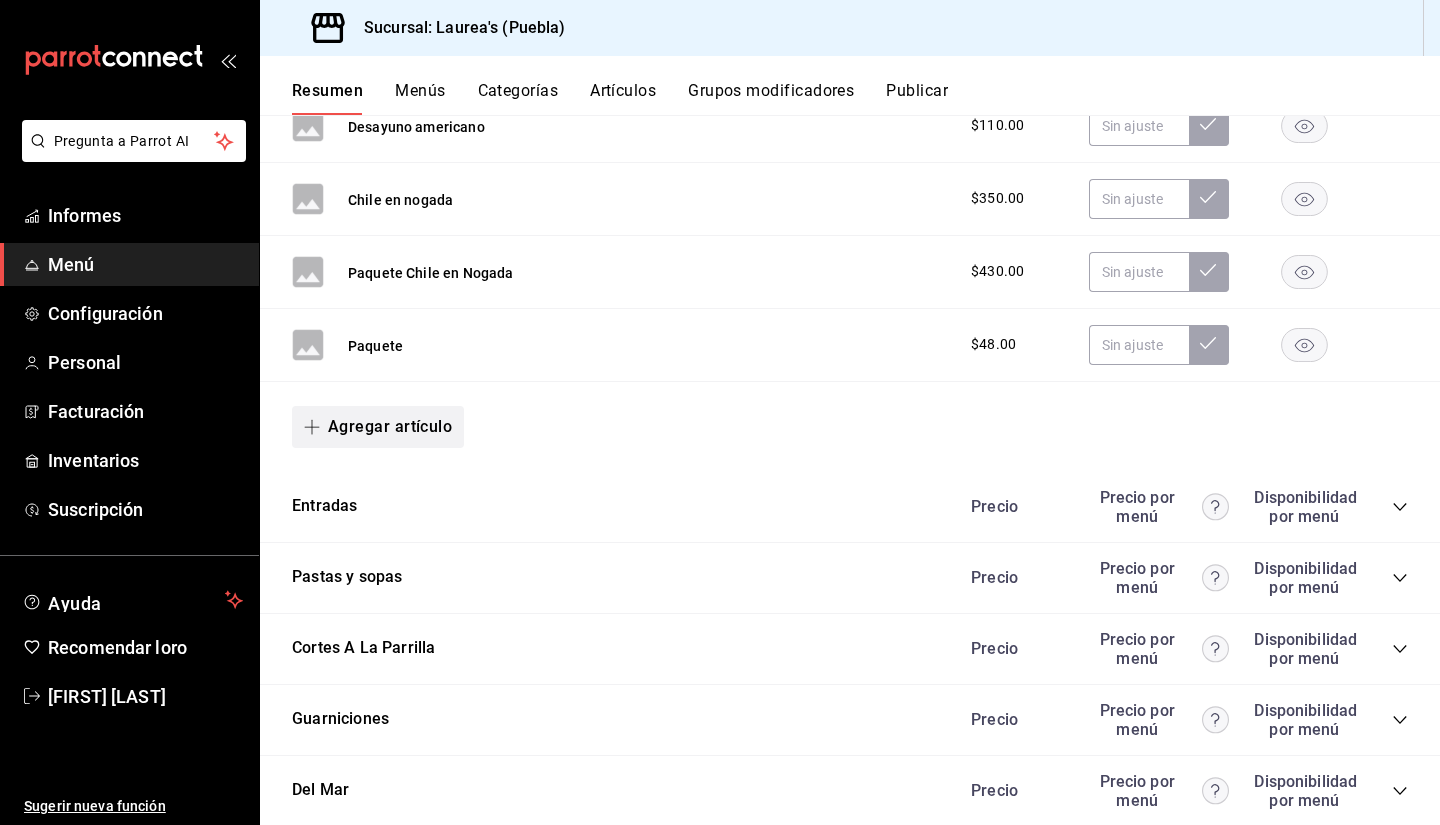 click on "Agregar artículo" at bounding box center [390, 426] 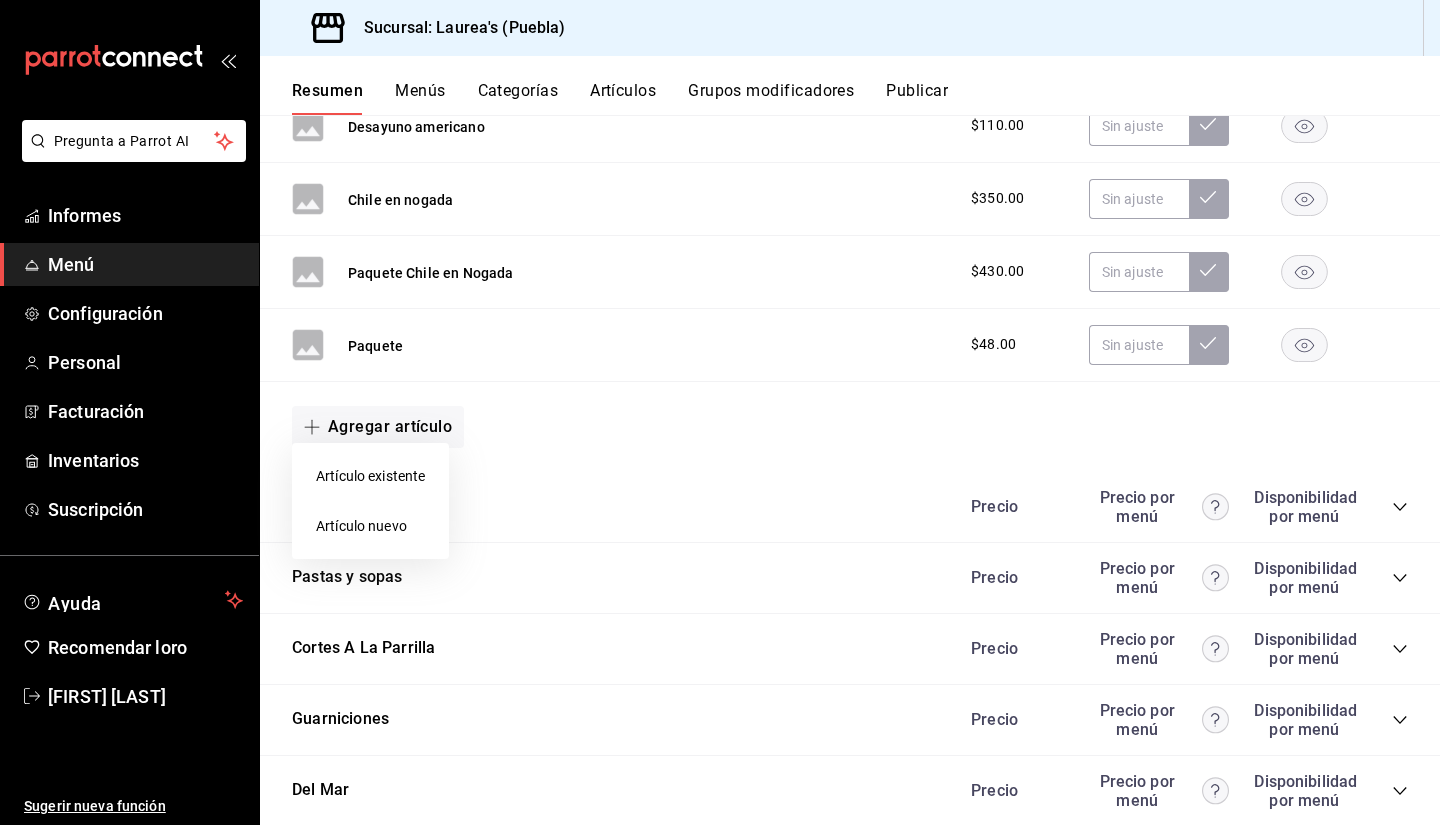 click on "Artículo nuevo" at bounding box center (361, 526) 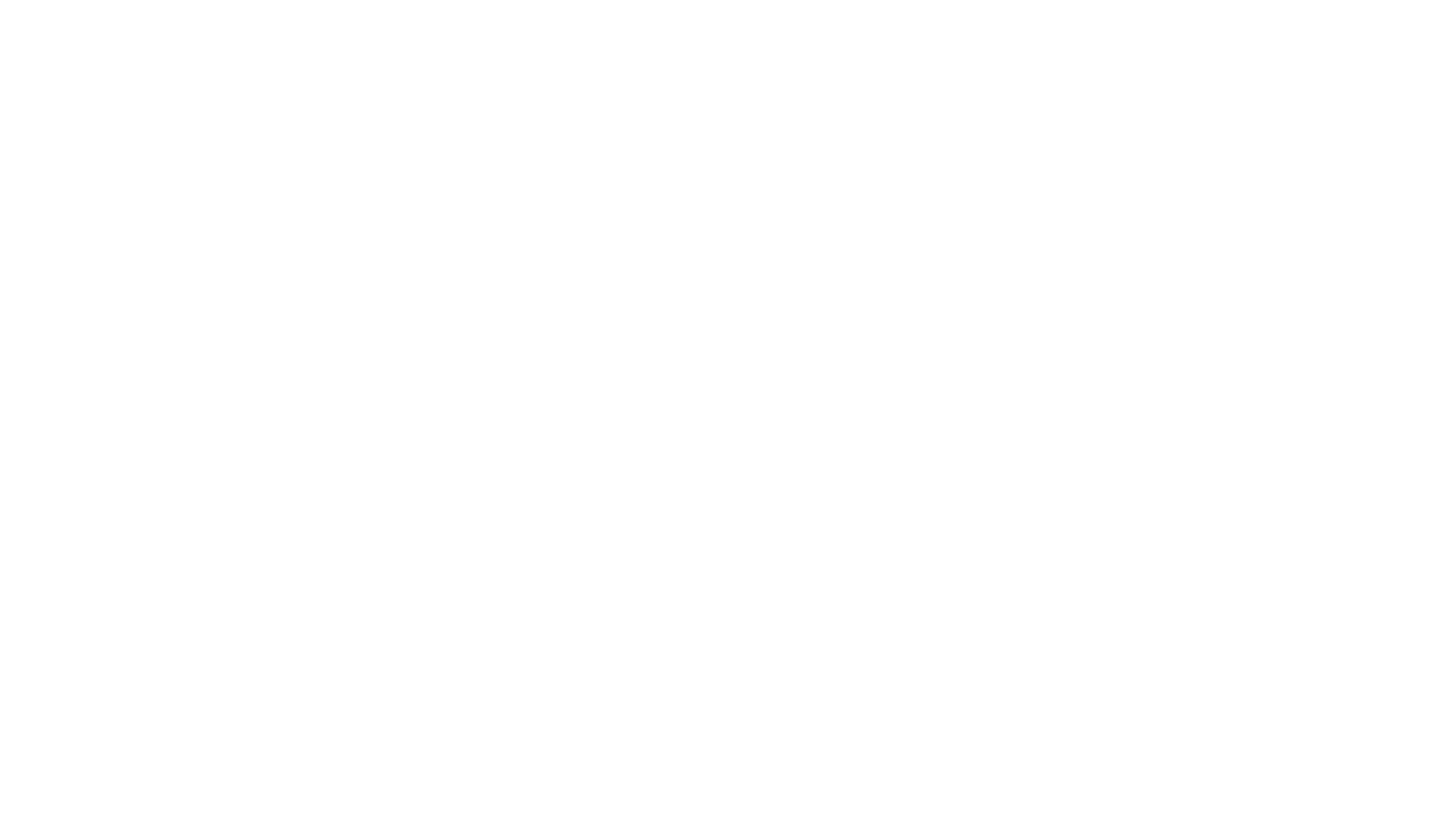 scroll, scrollTop: 0, scrollLeft: 0, axis: both 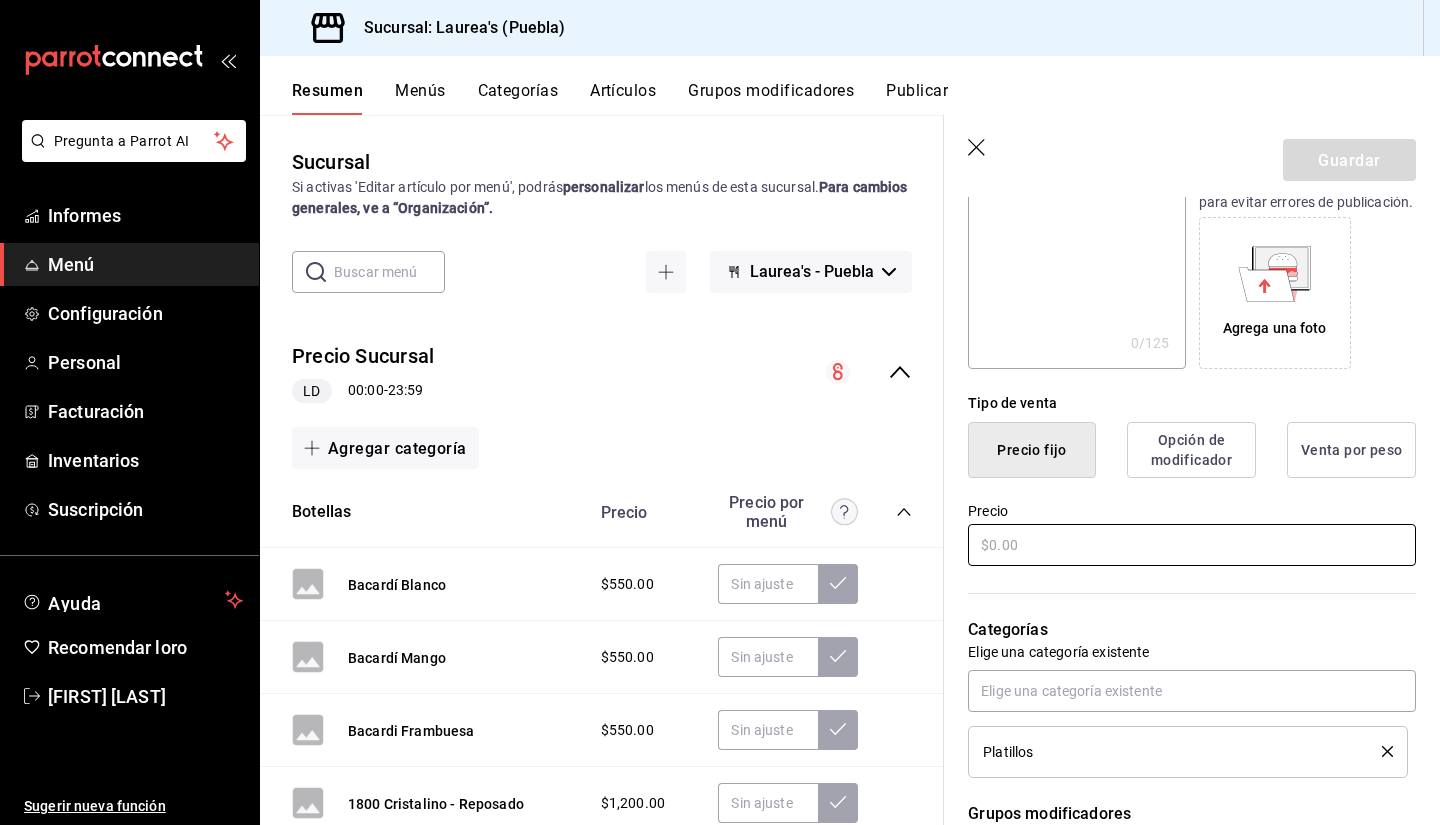 type on "Mole de Panza" 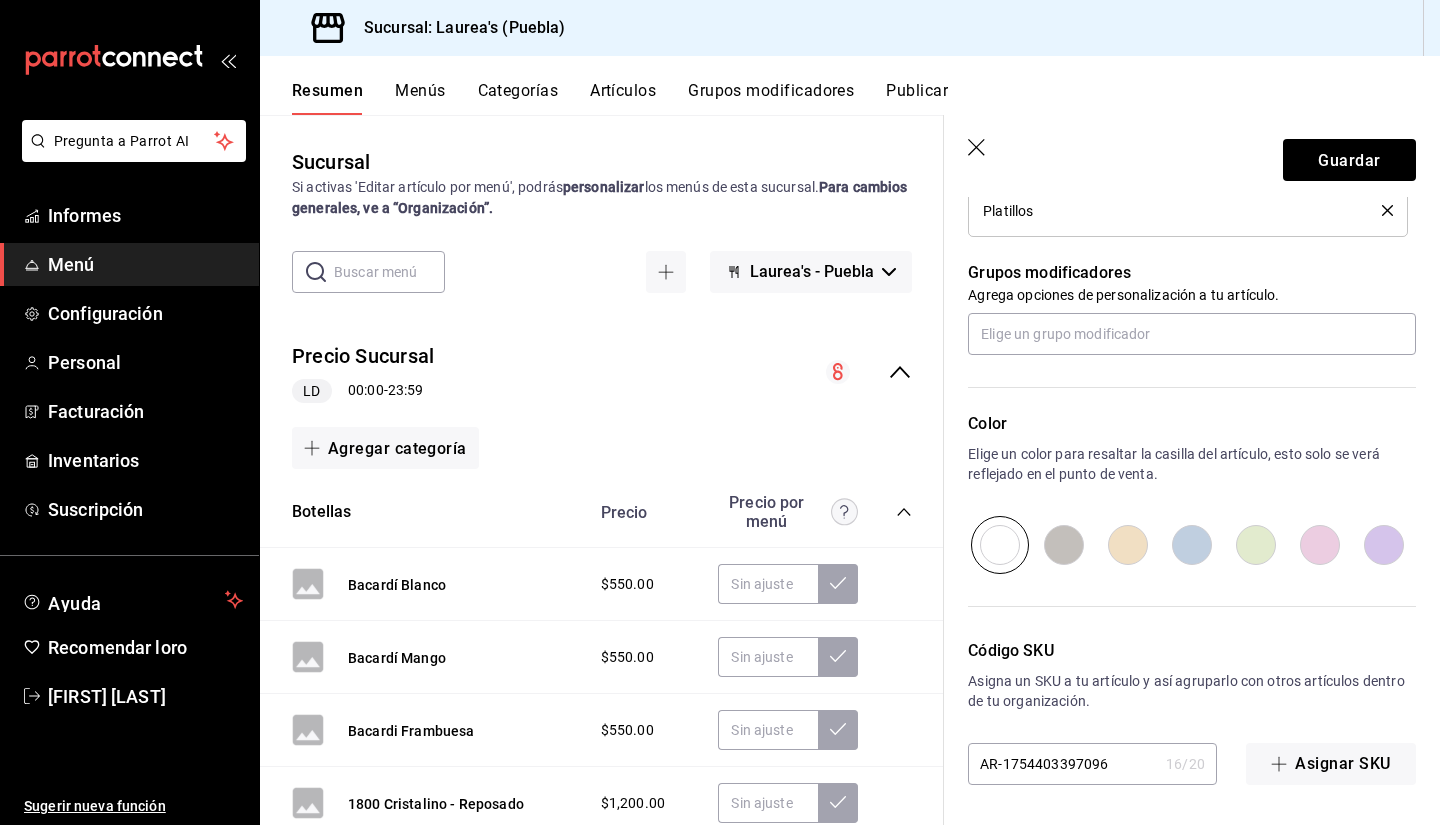 scroll, scrollTop: 360, scrollLeft: 0, axis: vertical 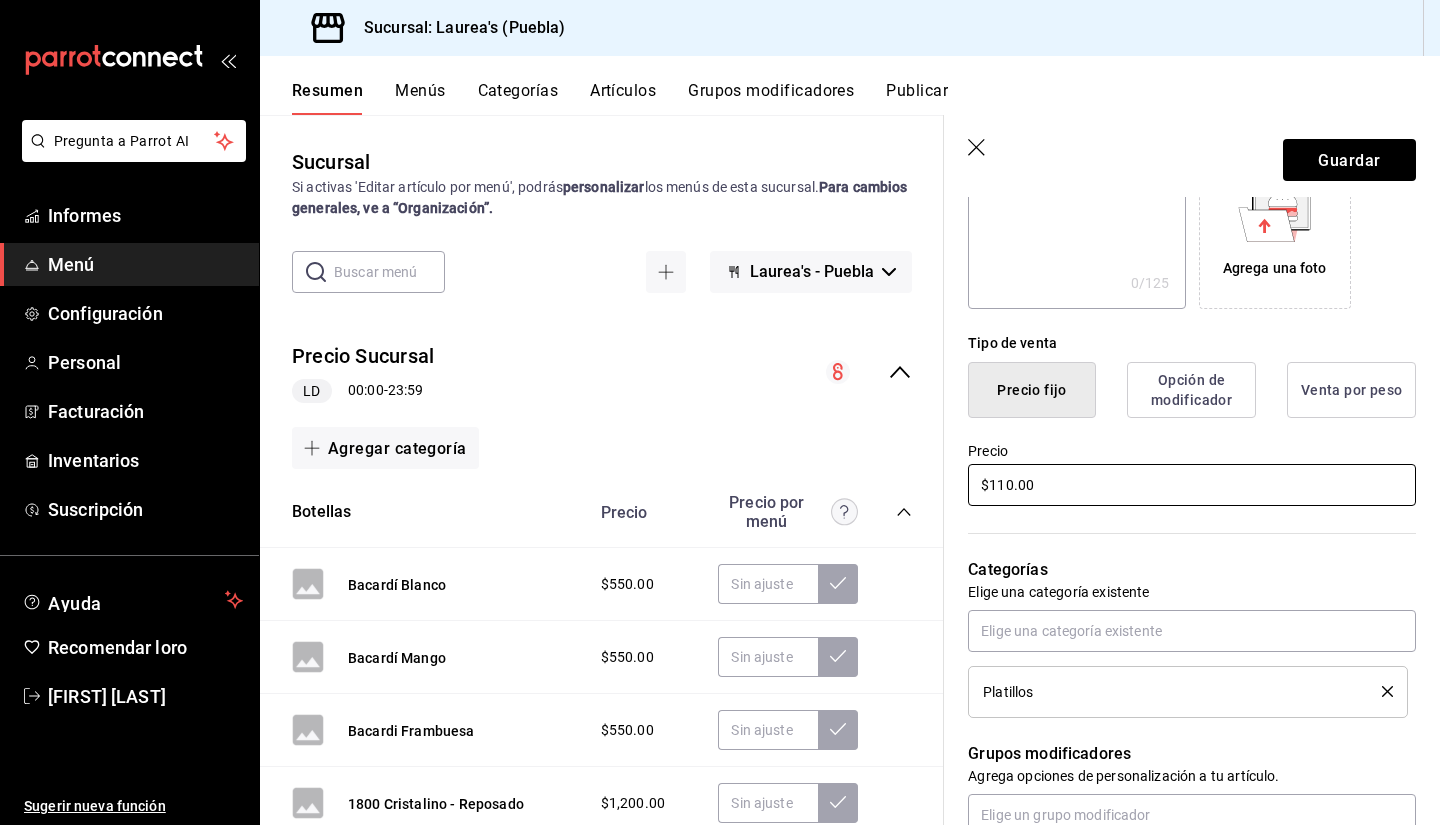 type on "$110.00" 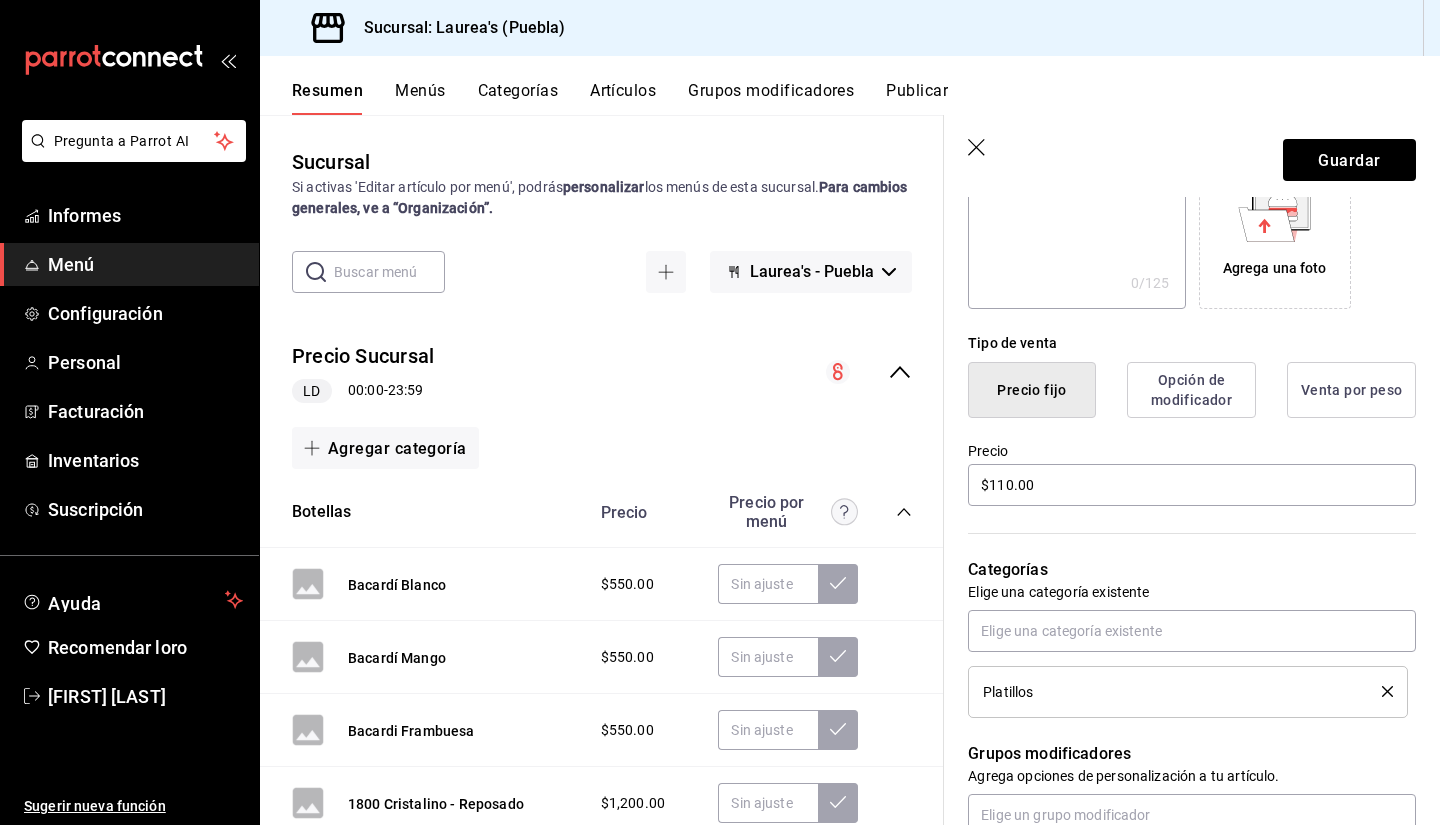 click on "Opción de modificador" at bounding box center [1191, 390] 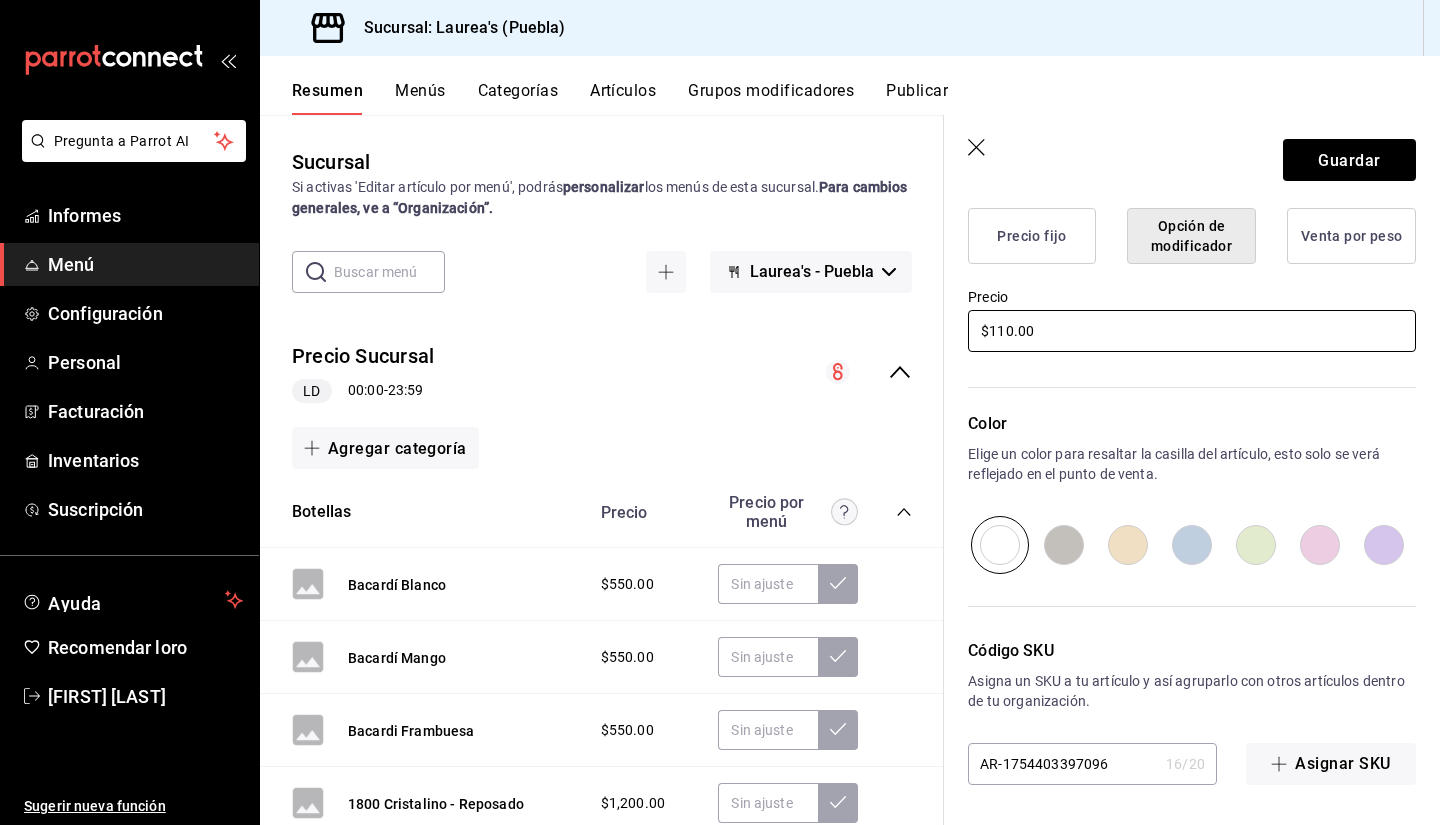 scroll, scrollTop: 434, scrollLeft: 0, axis: vertical 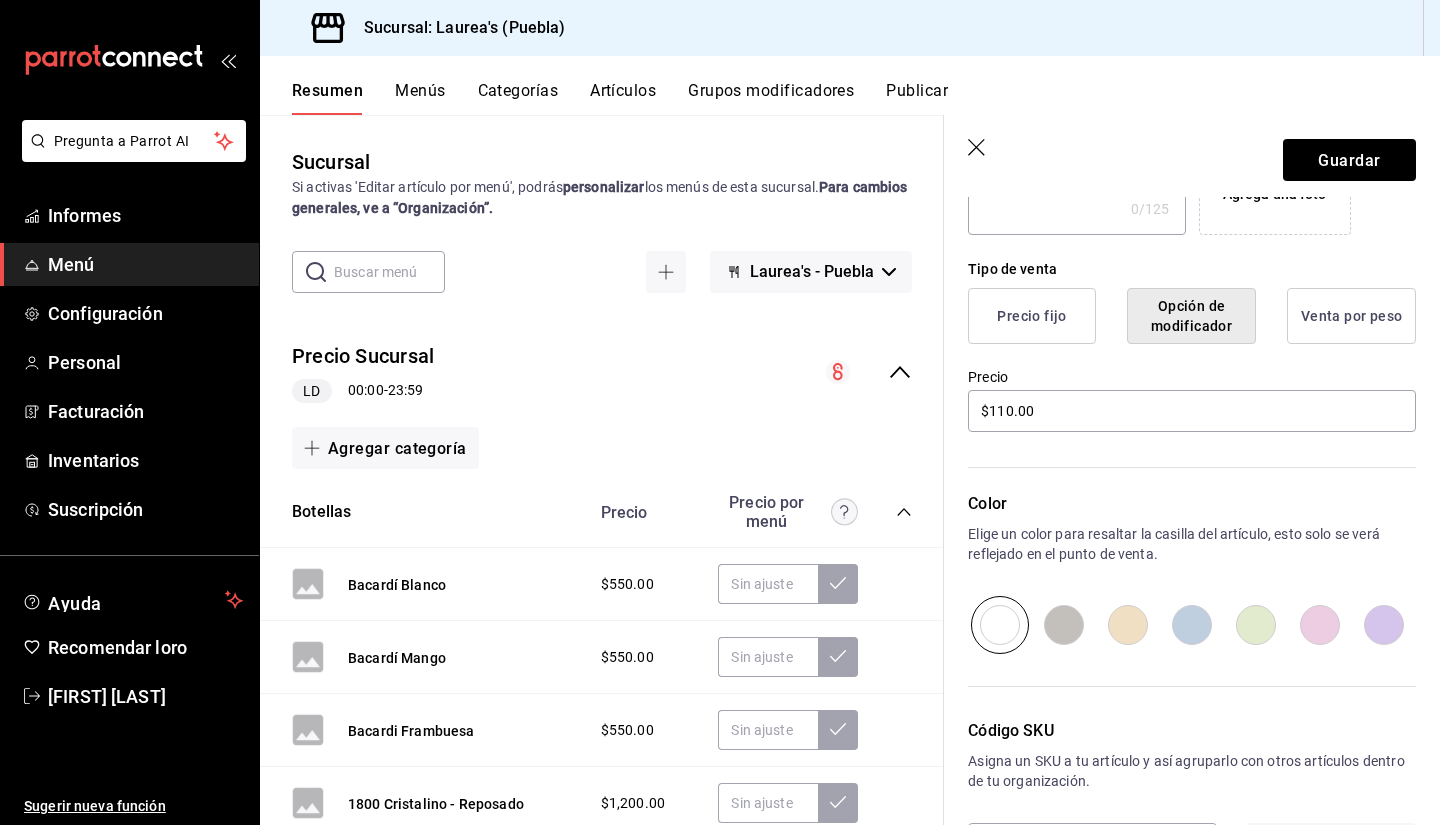 click on "Precio fijo" at bounding box center (1031, 316) 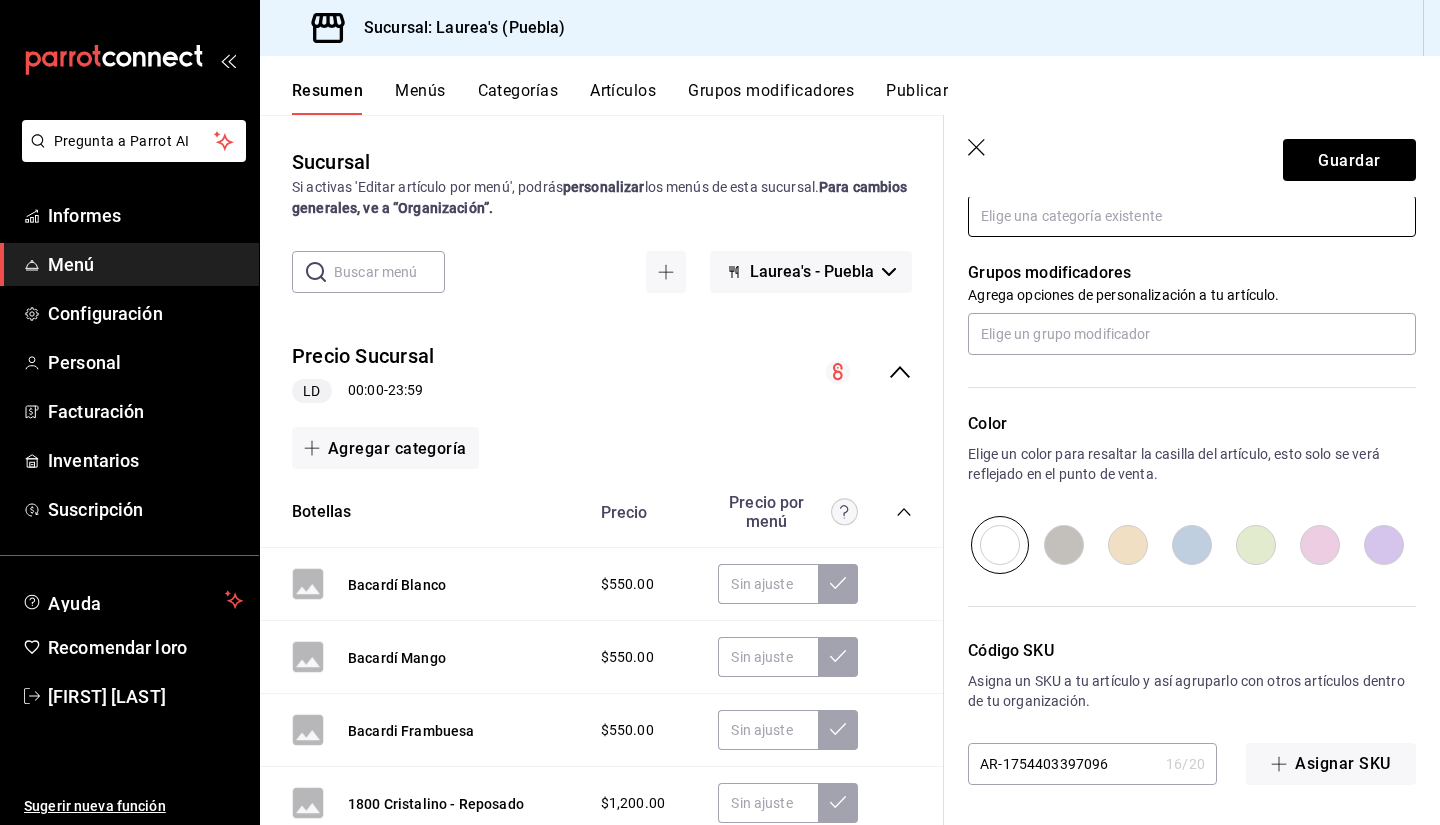 scroll, scrollTop: 494, scrollLeft: 0, axis: vertical 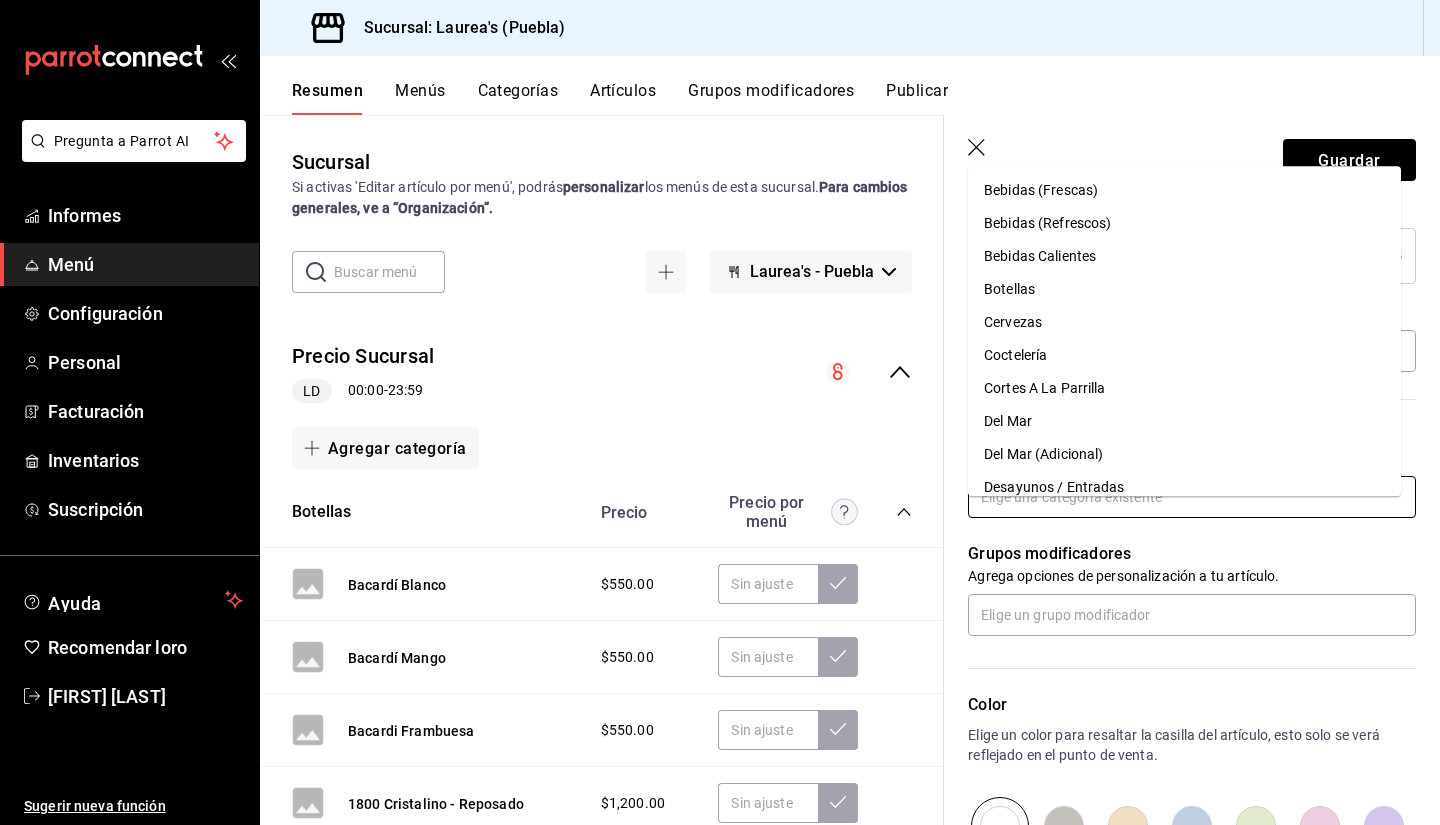 click at bounding box center (1192, 497) 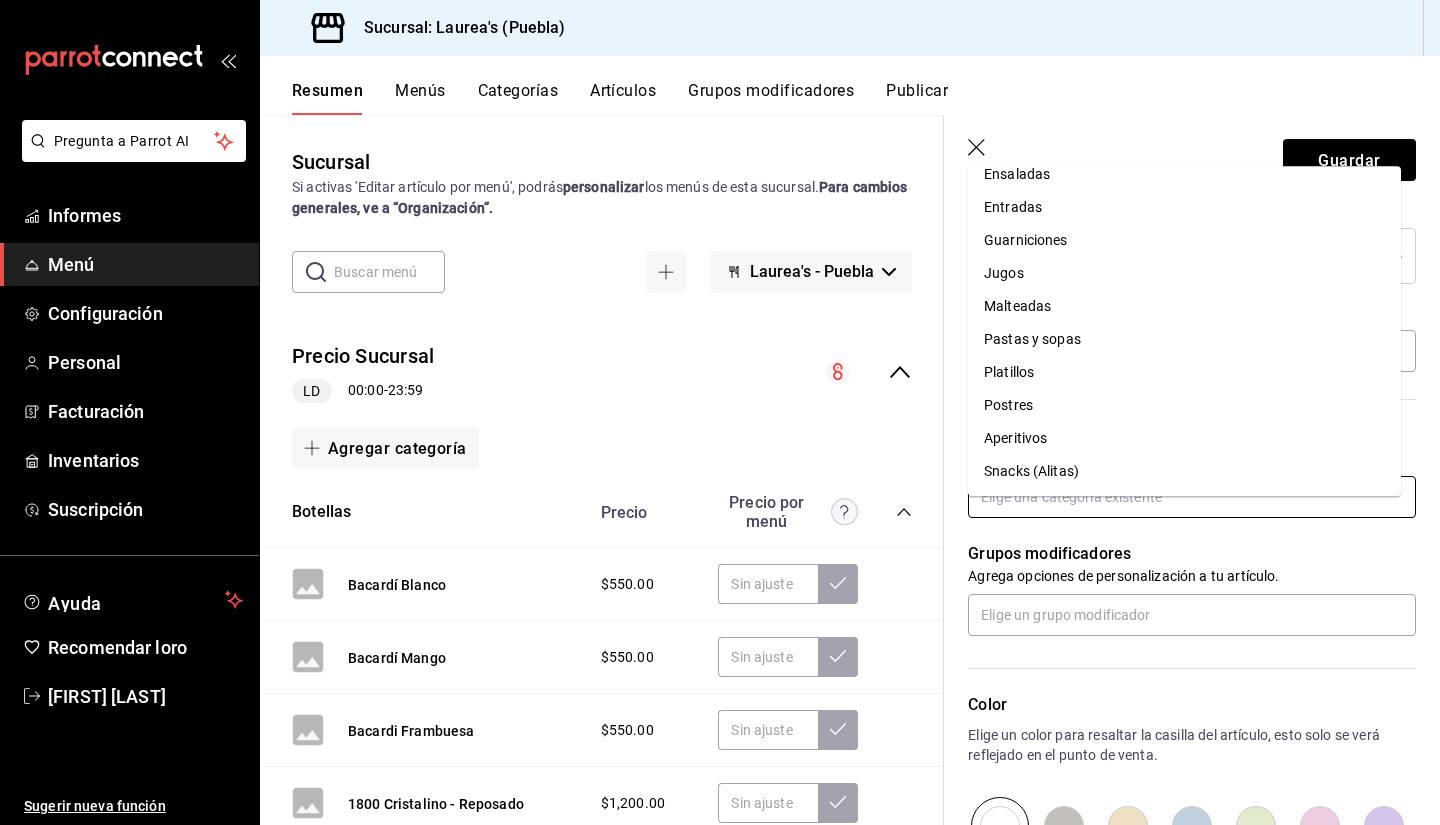 click on "Platillos" at bounding box center (1184, 372) 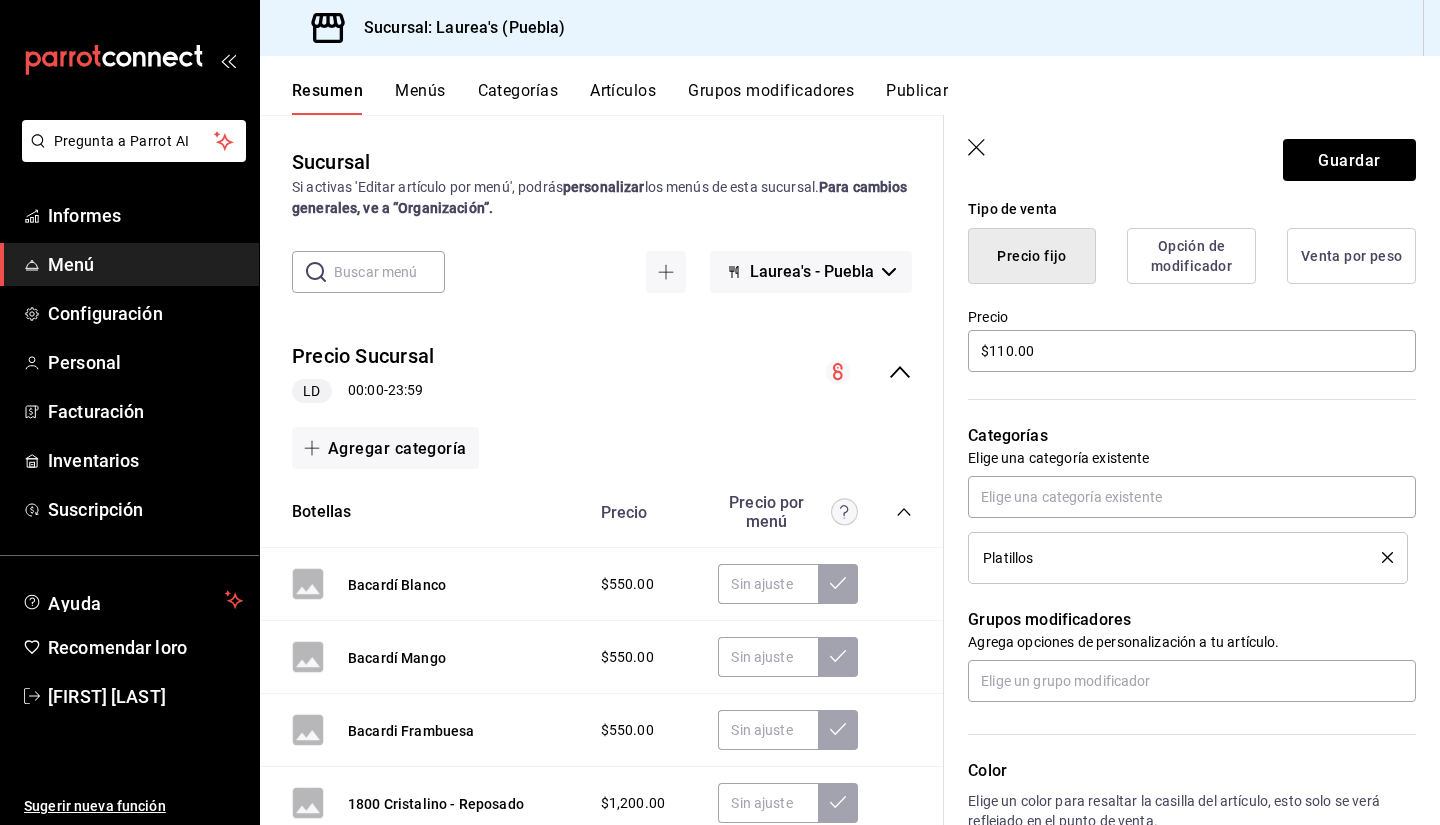 click on "Grupos modificadores" at bounding box center [1192, 620] 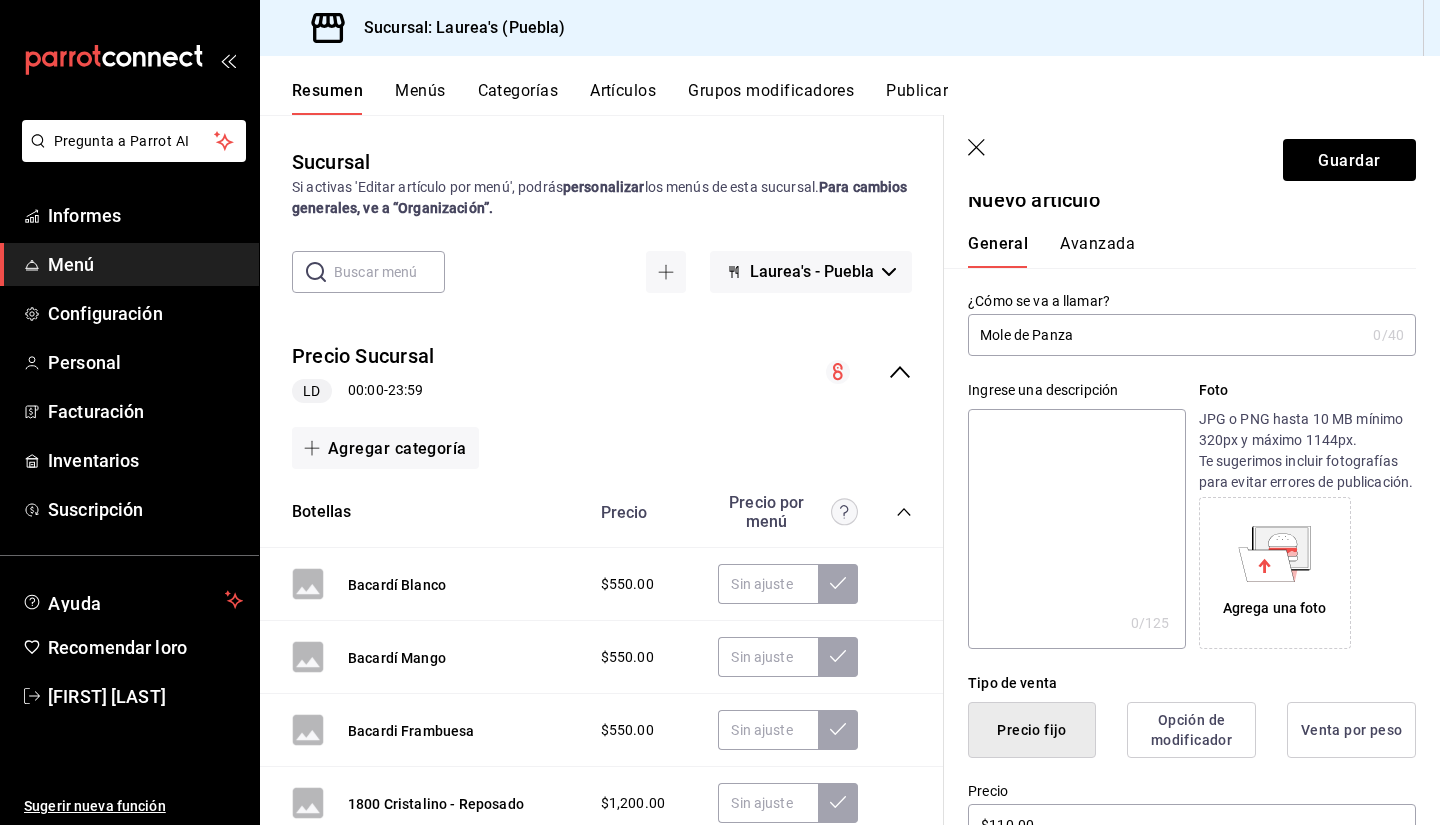 scroll, scrollTop: 0, scrollLeft: 0, axis: both 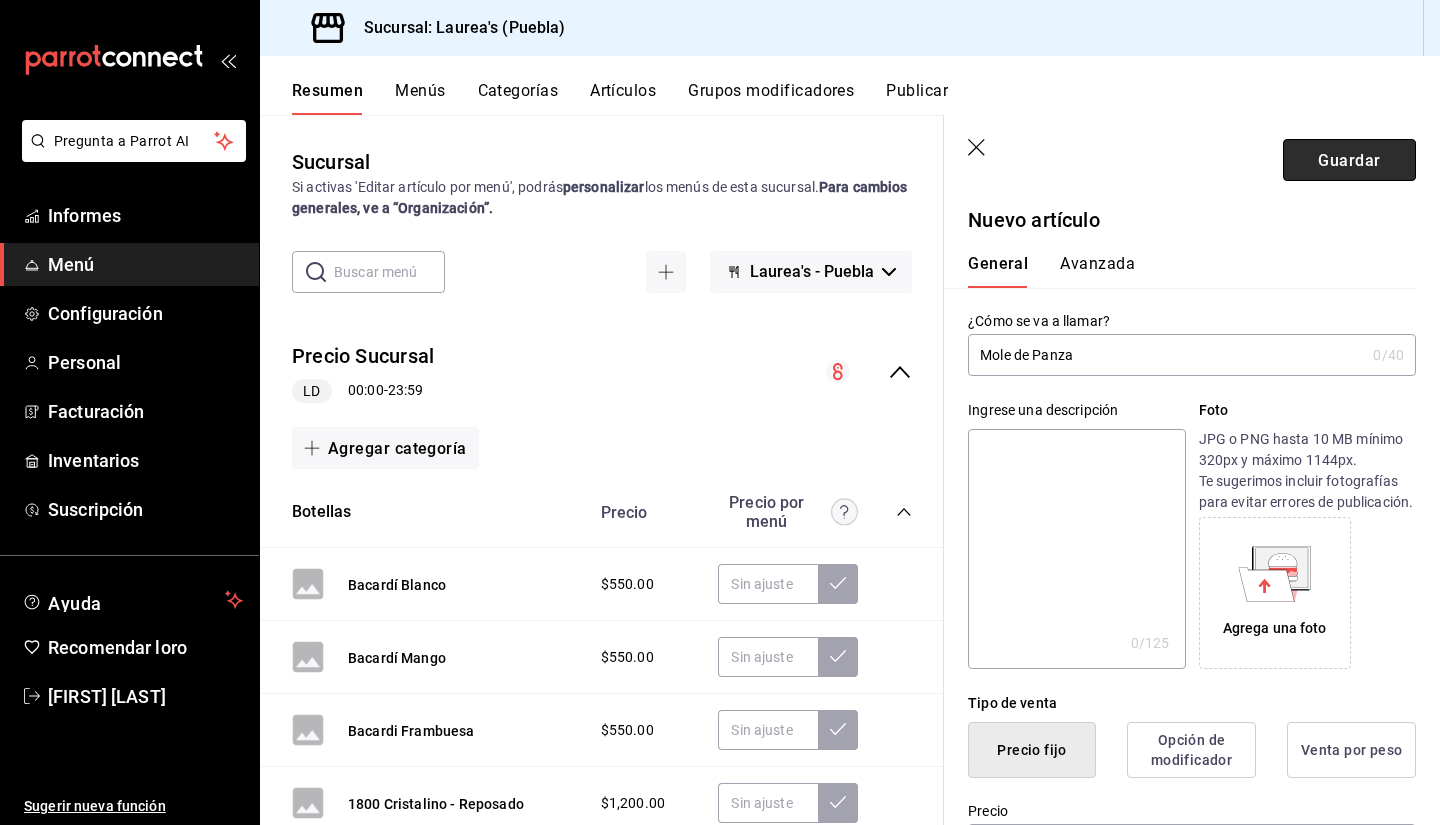 click on "Guardar" at bounding box center (1349, 160) 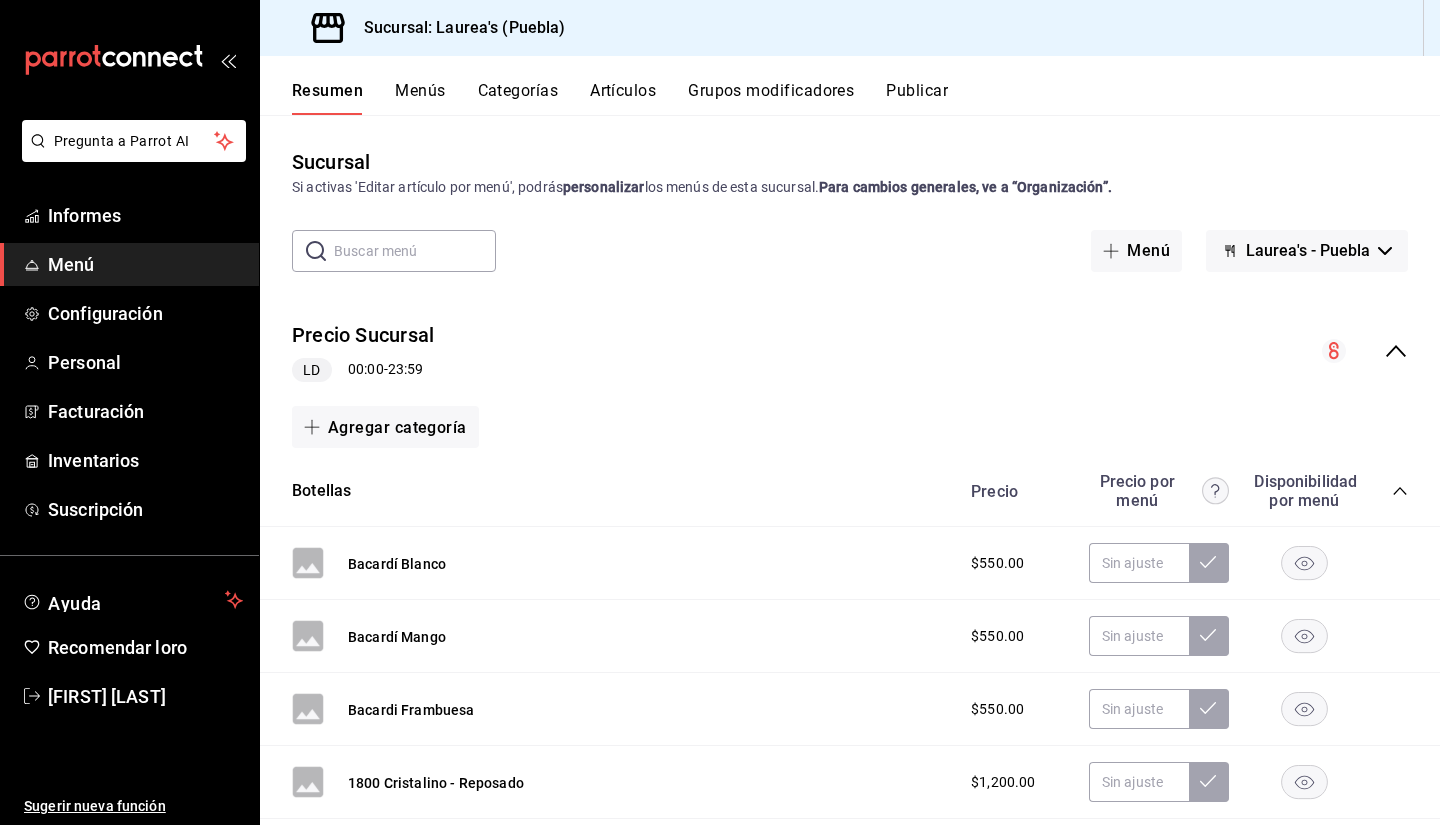 click on "Publicar" at bounding box center [917, 90] 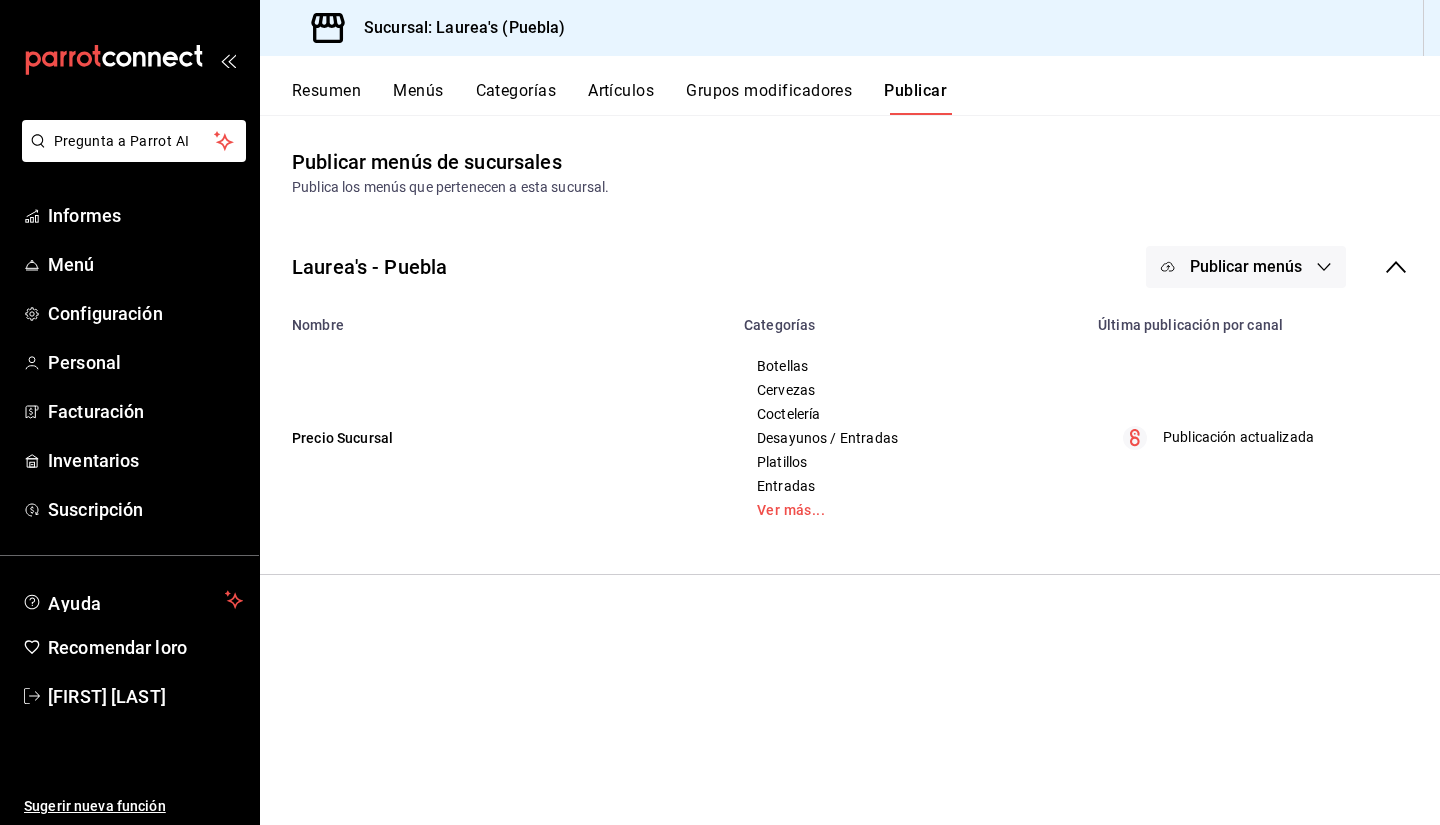 click on "Publicar menús" at bounding box center (1246, 267) 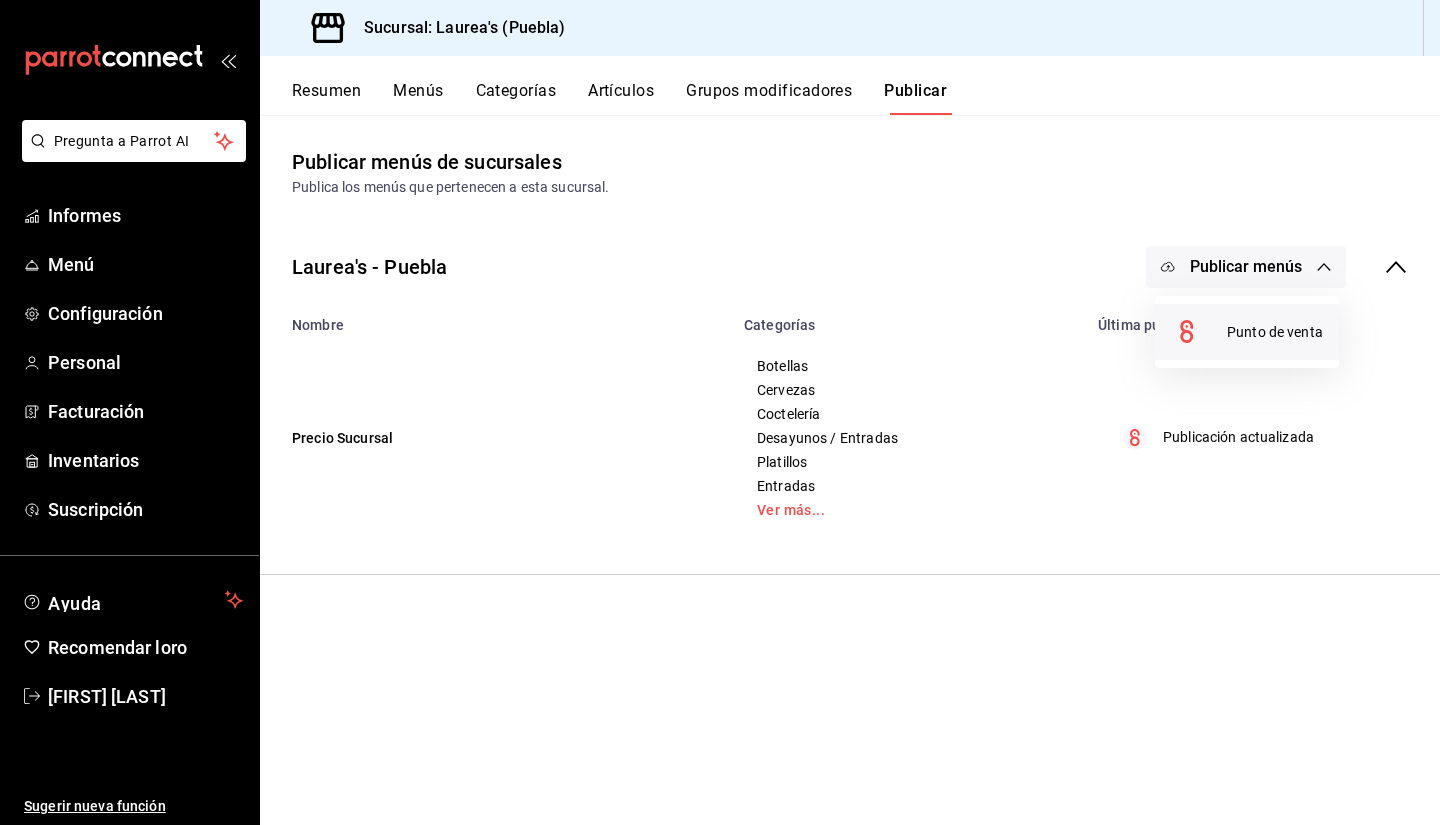 click on "Punto de venta" at bounding box center (1247, 332) 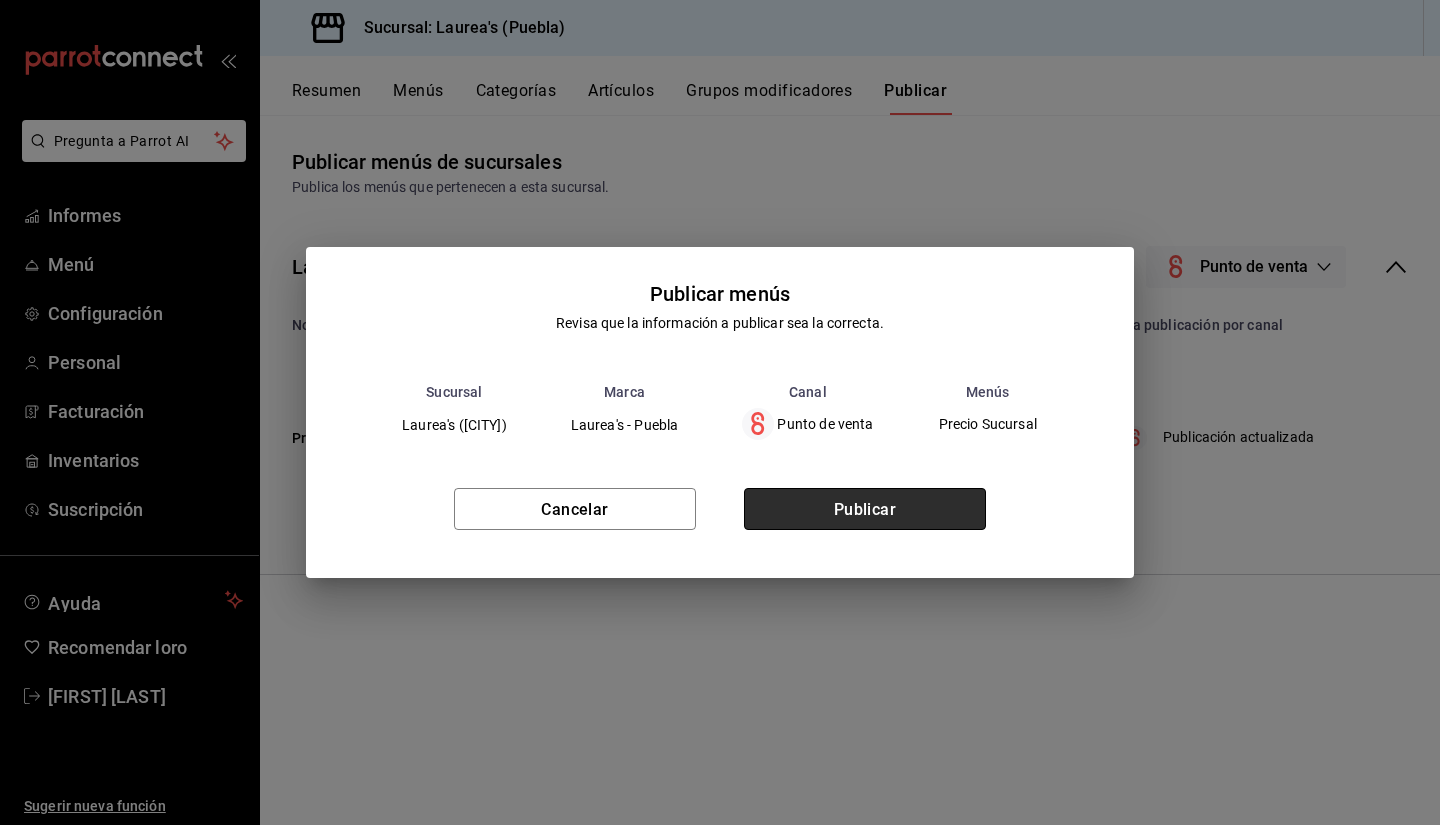click on "Publicar" at bounding box center (865, 509) 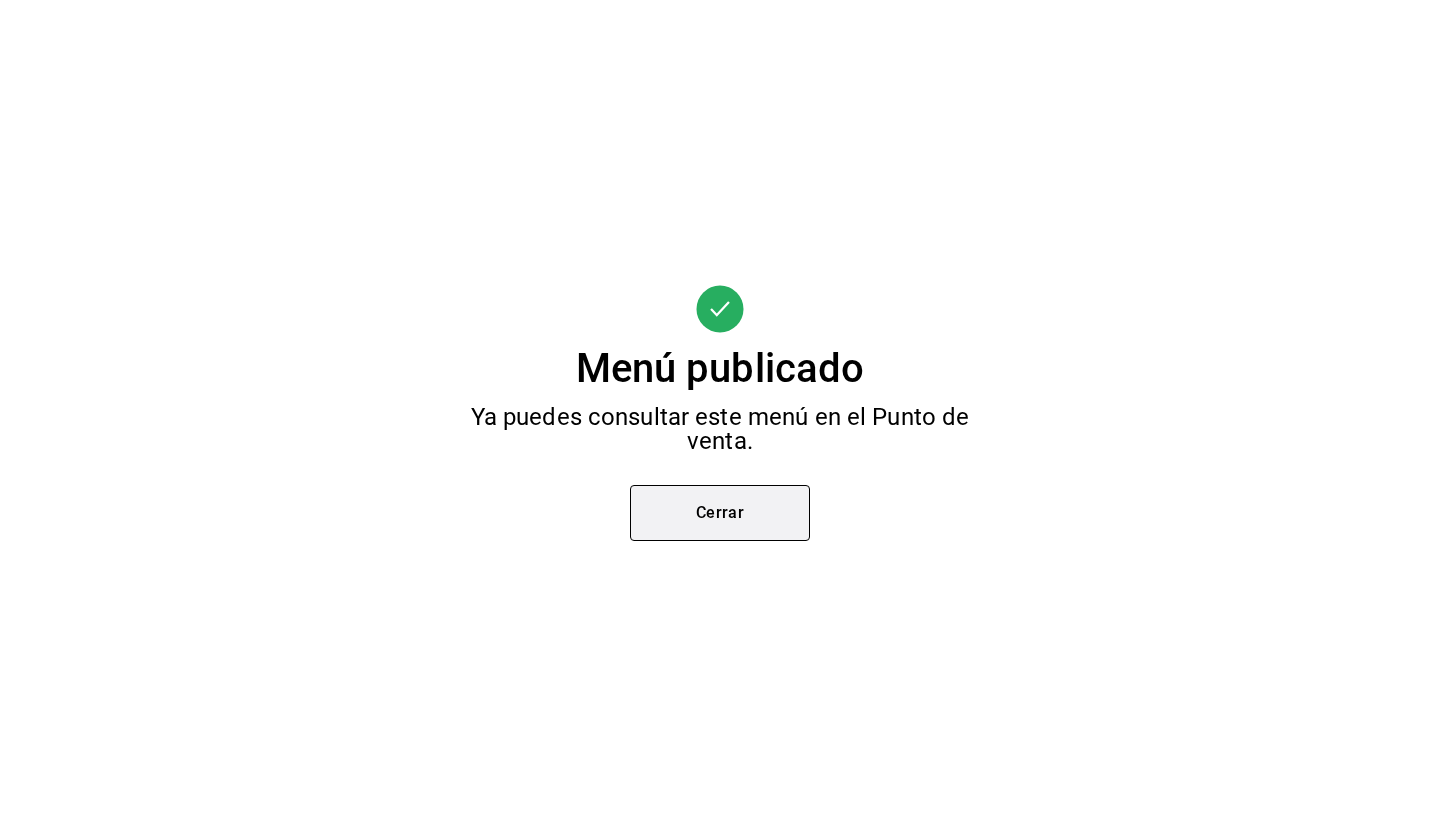 click on "Cerrar" at bounding box center [720, 513] 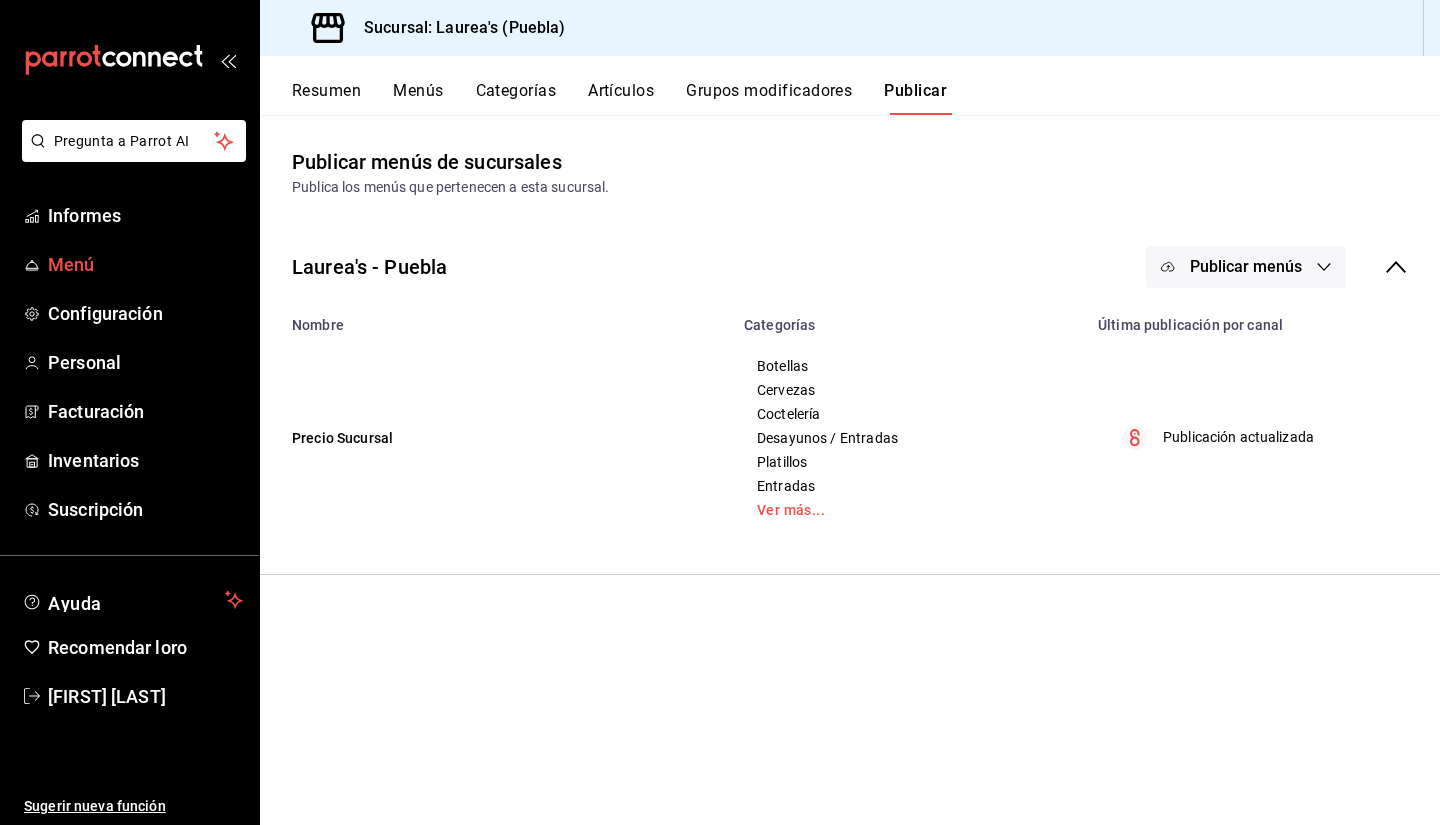 click on "Menú" at bounding box center [71, 264] 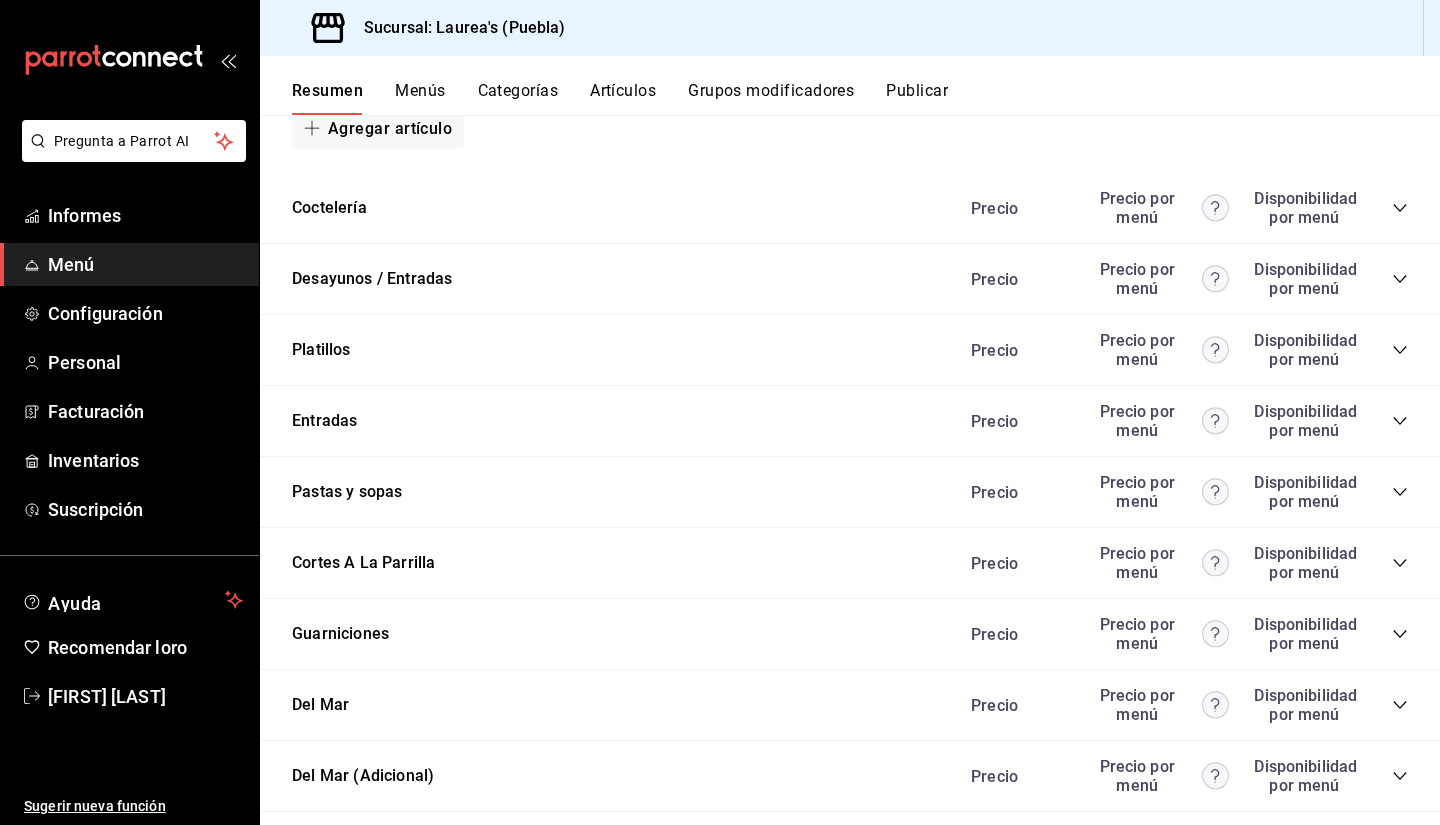 scroll, scrollTop: 2556, scrollLeft: 0, axis: vertical 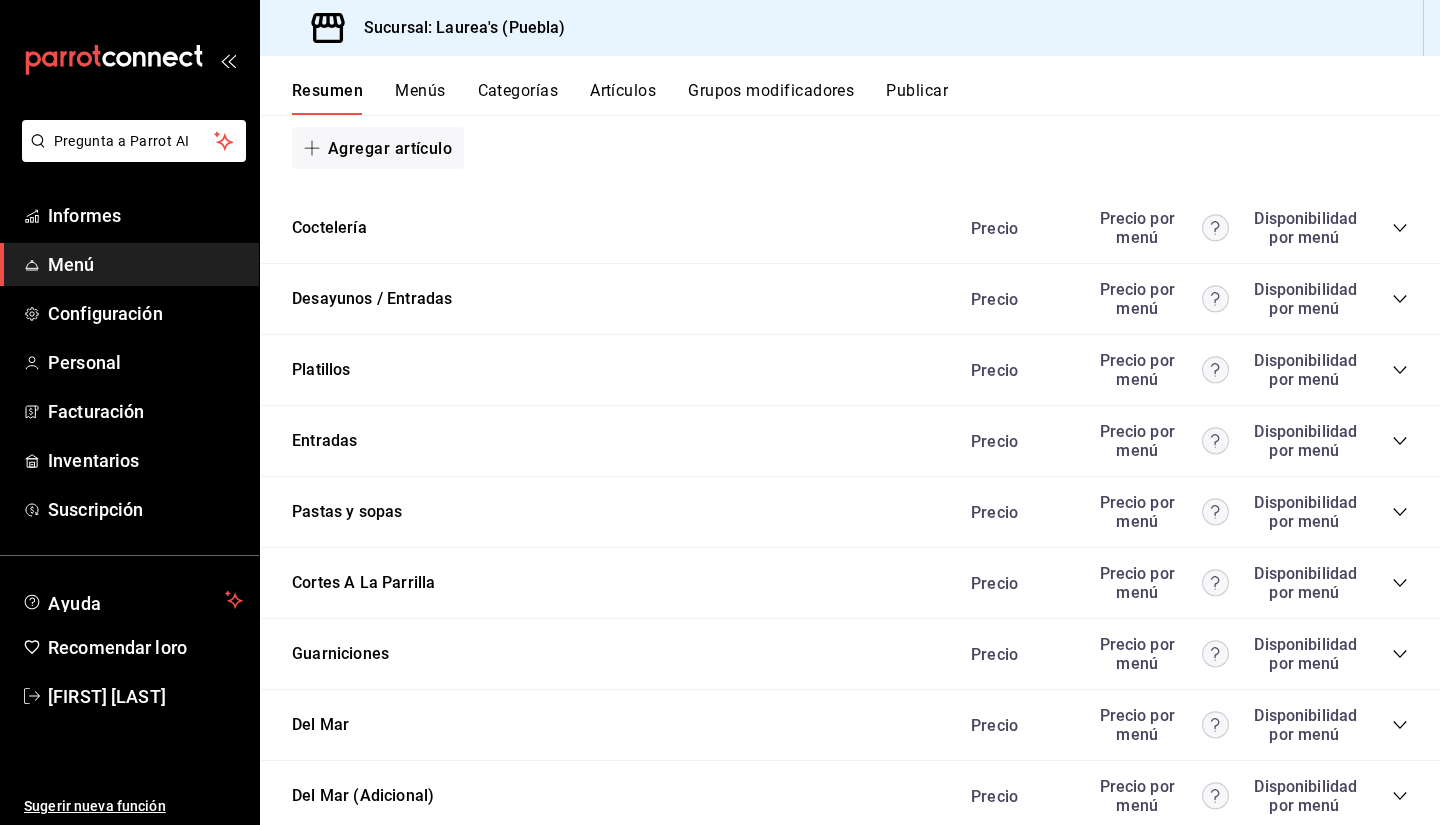 click on "Platillos" at bounding box center (321, 369) 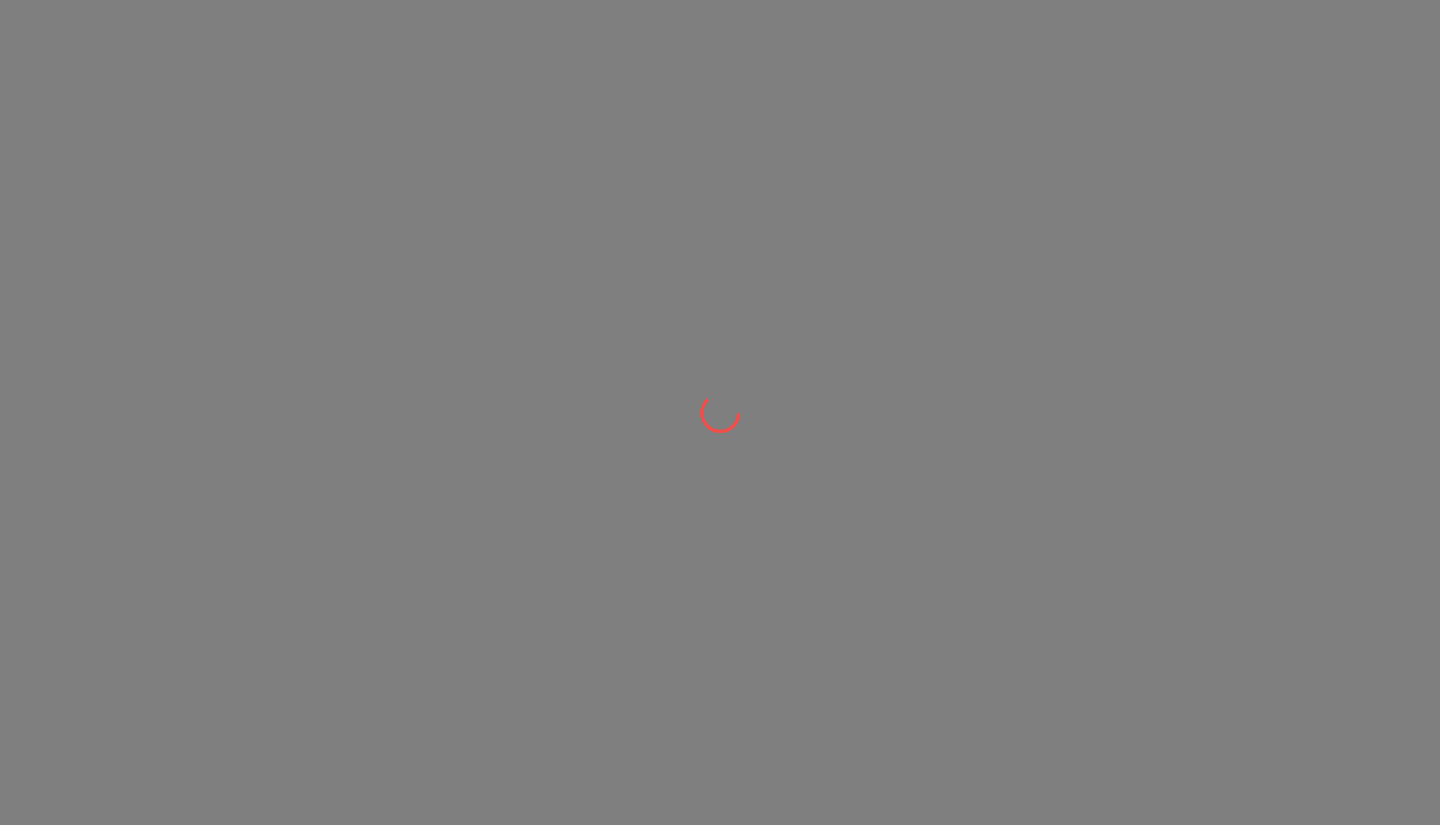 scroll, scrollTop: 0, scrollLeft: 0, axis: both 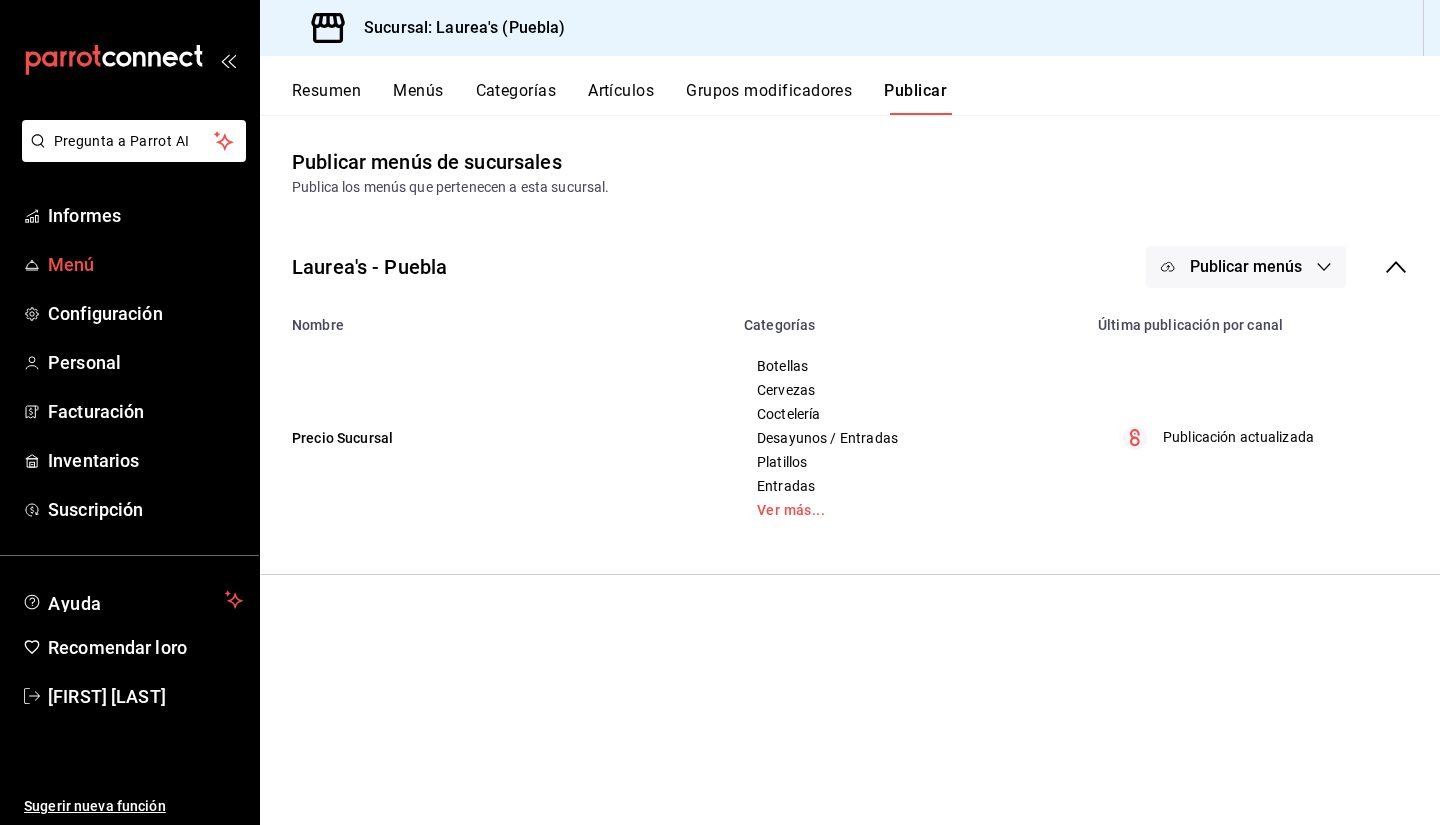 click on "Menú" at bounding box center (145, 264) 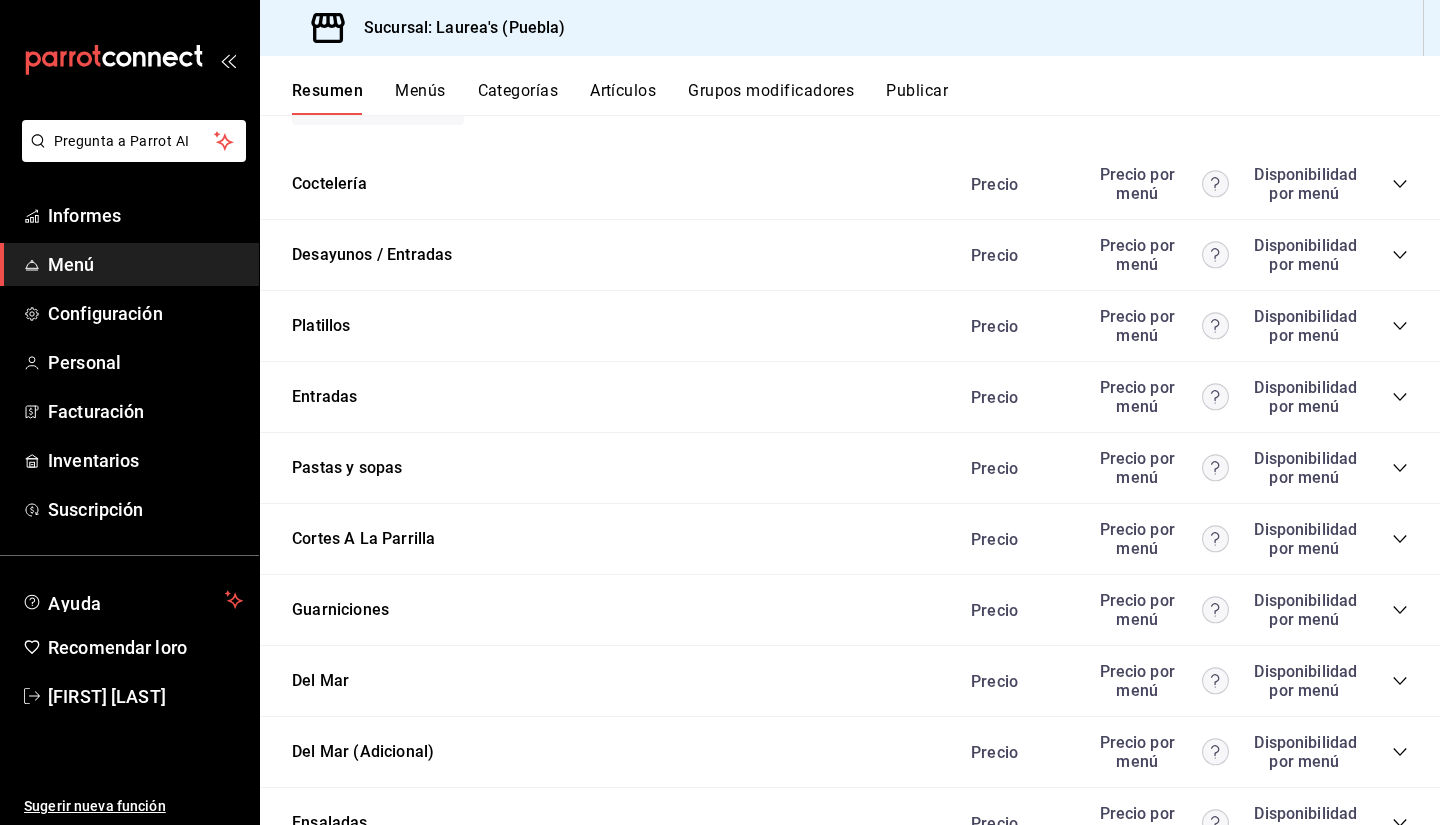 scroll, scrollTop: 2600, scrollLeft: 0, axis: vertical 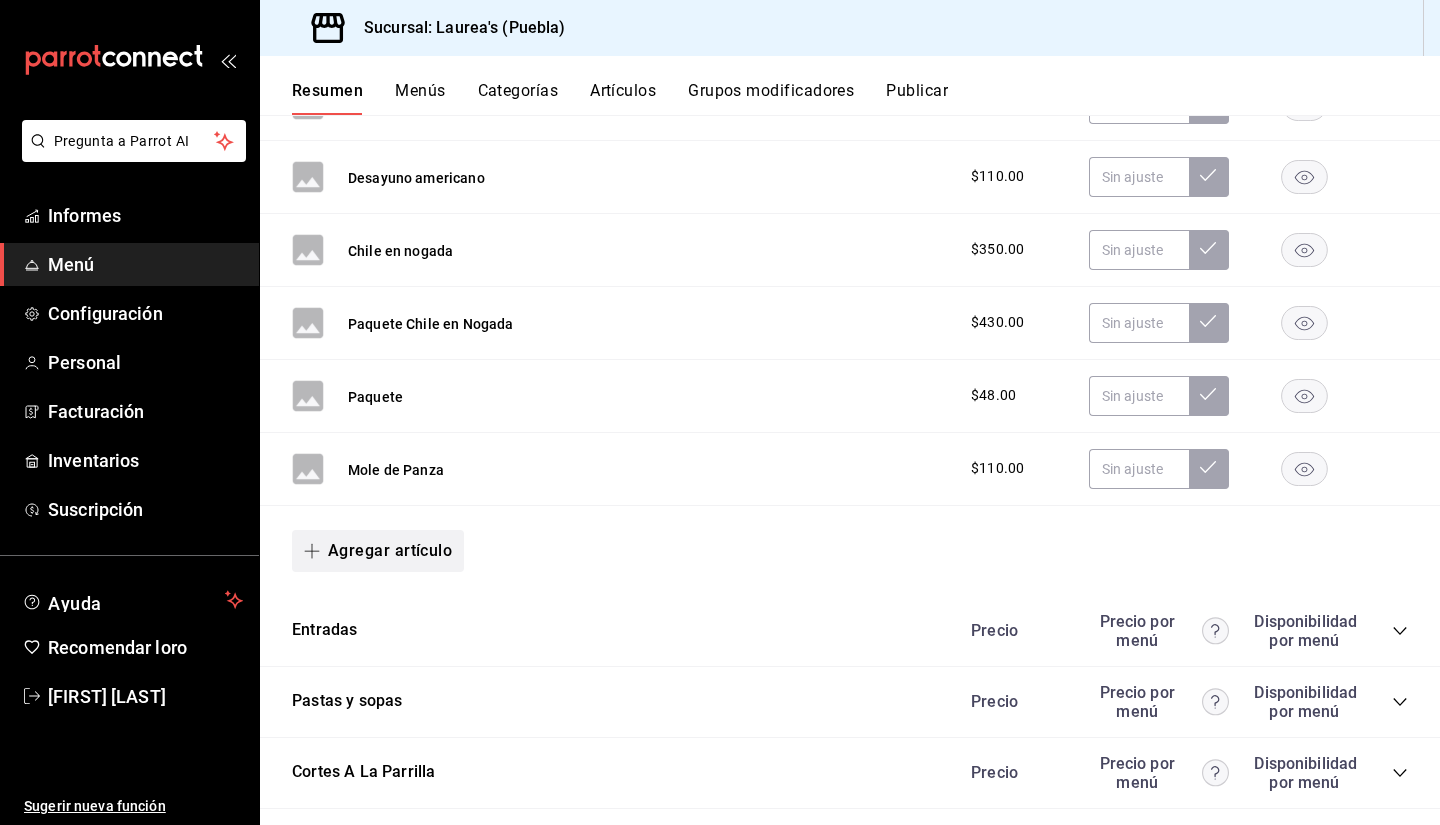 click on "Agregar artículo" at bounding box center (390, 550) 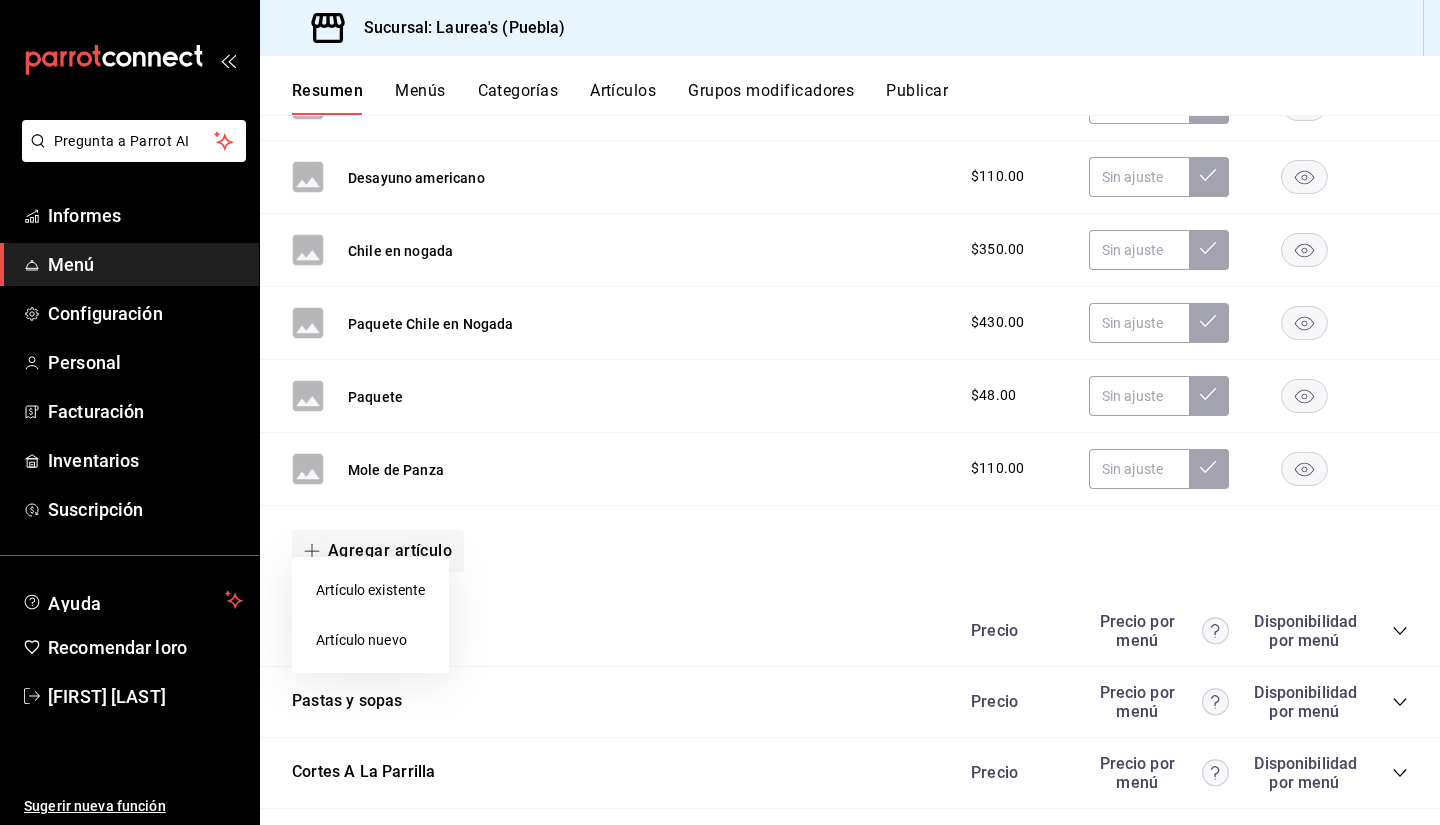 click on "Artículo nuevo" at bounding box center (361, 640) 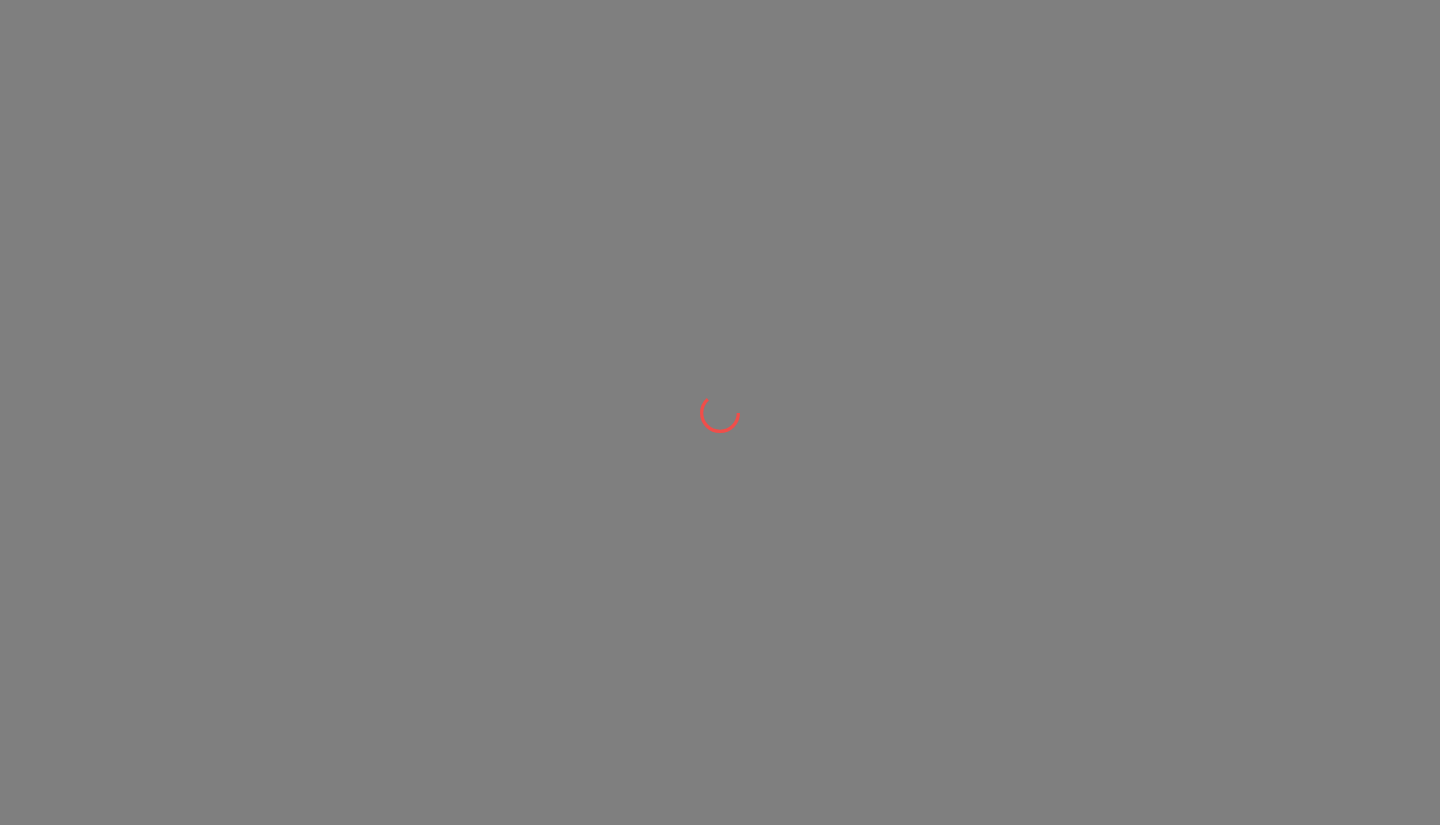 scroll, scrollTop: 0, scrollLeft: 0, axis: both 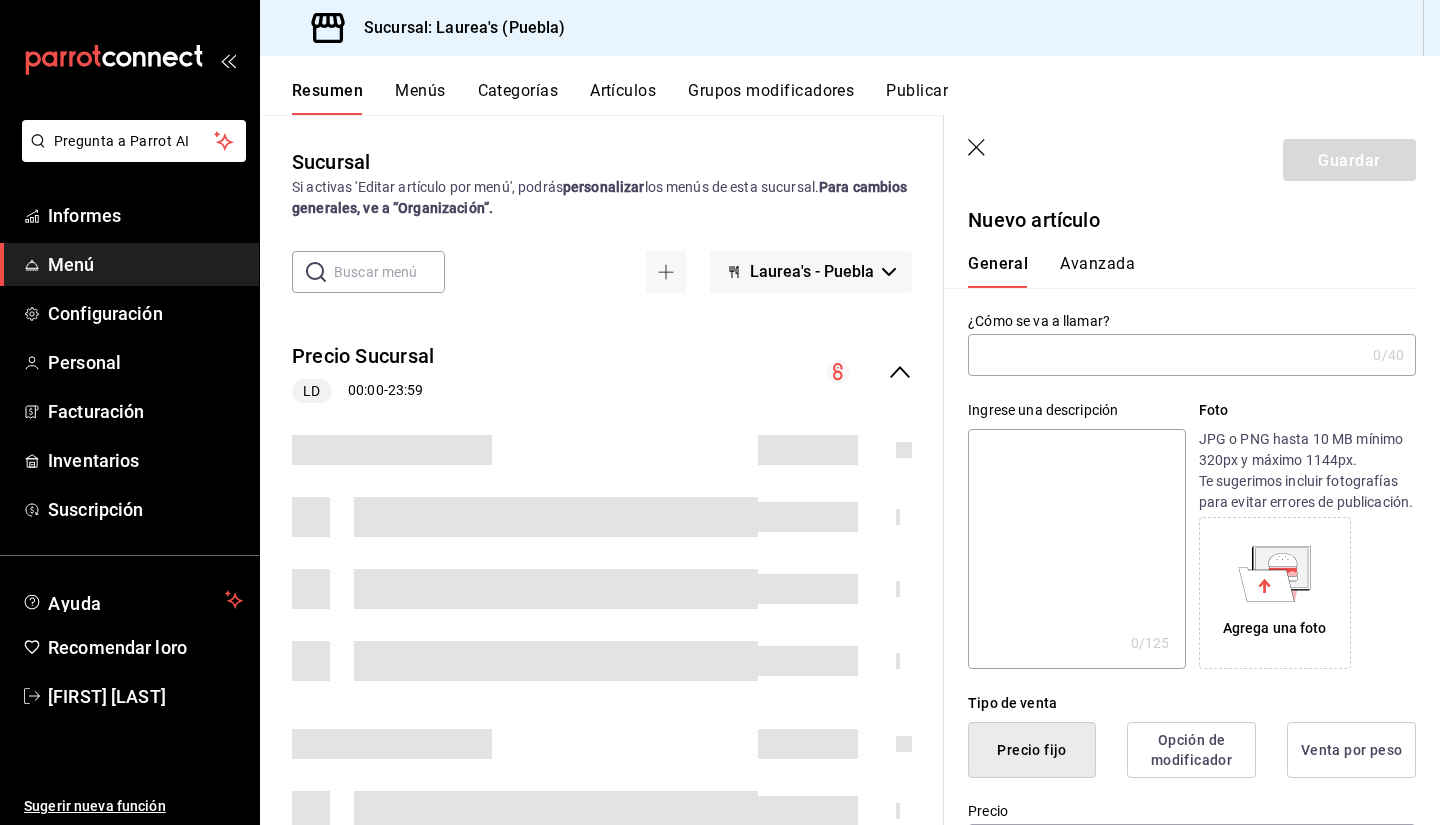 click at bounding box center (1166, 355) 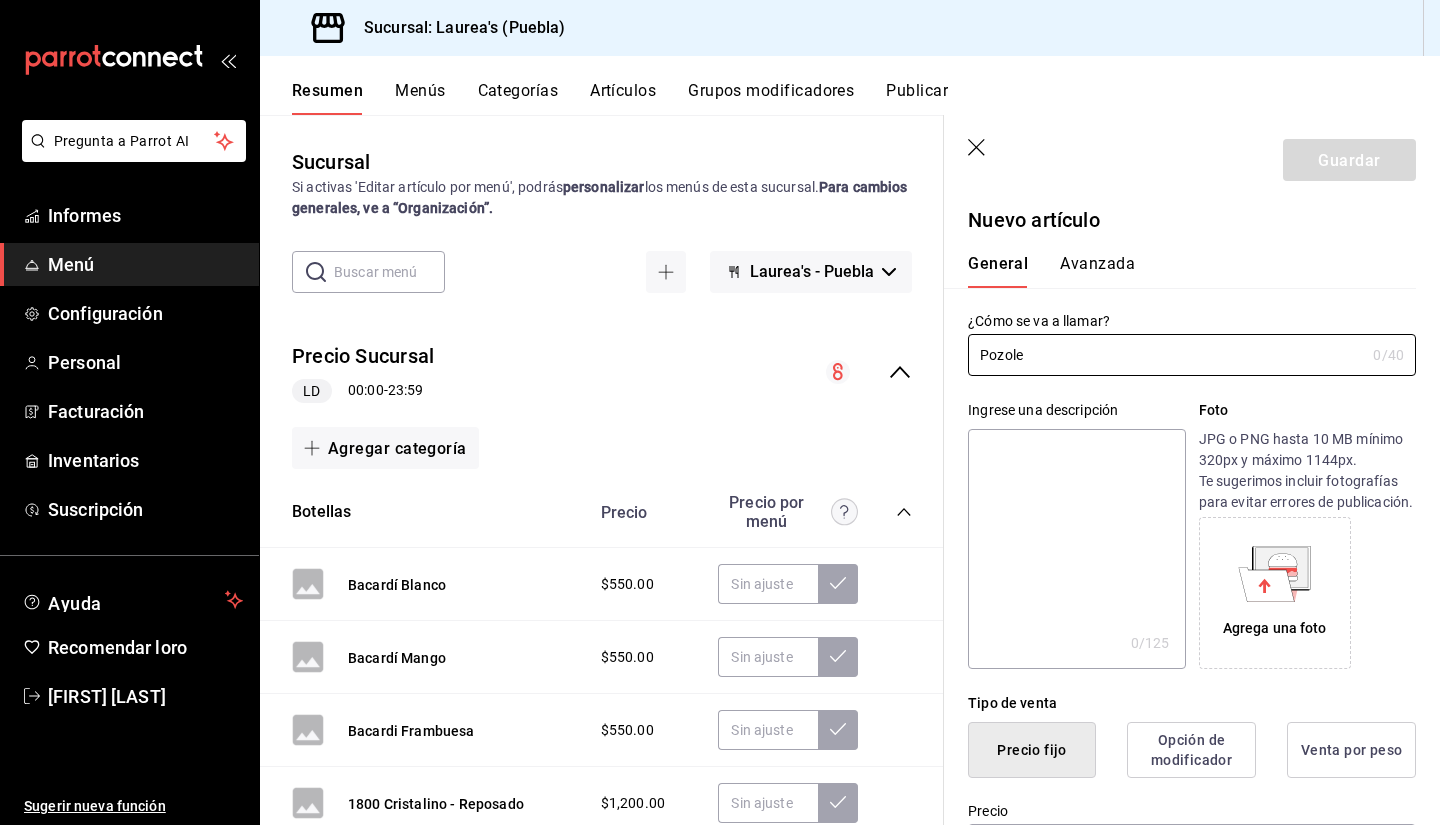 type on "Pozole" 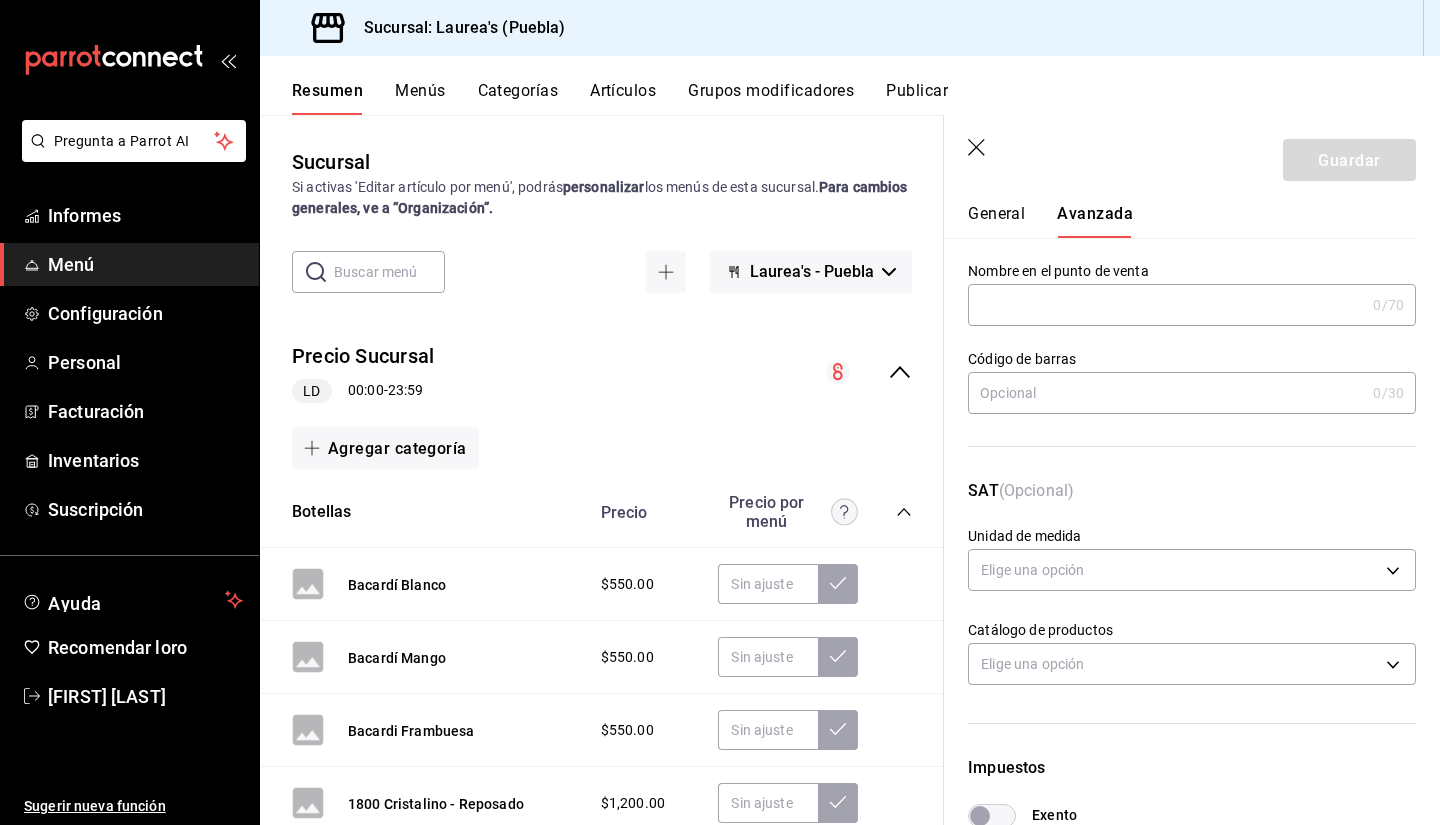scroll, scrollTop: 0, scrollLeft: 0, axis: both 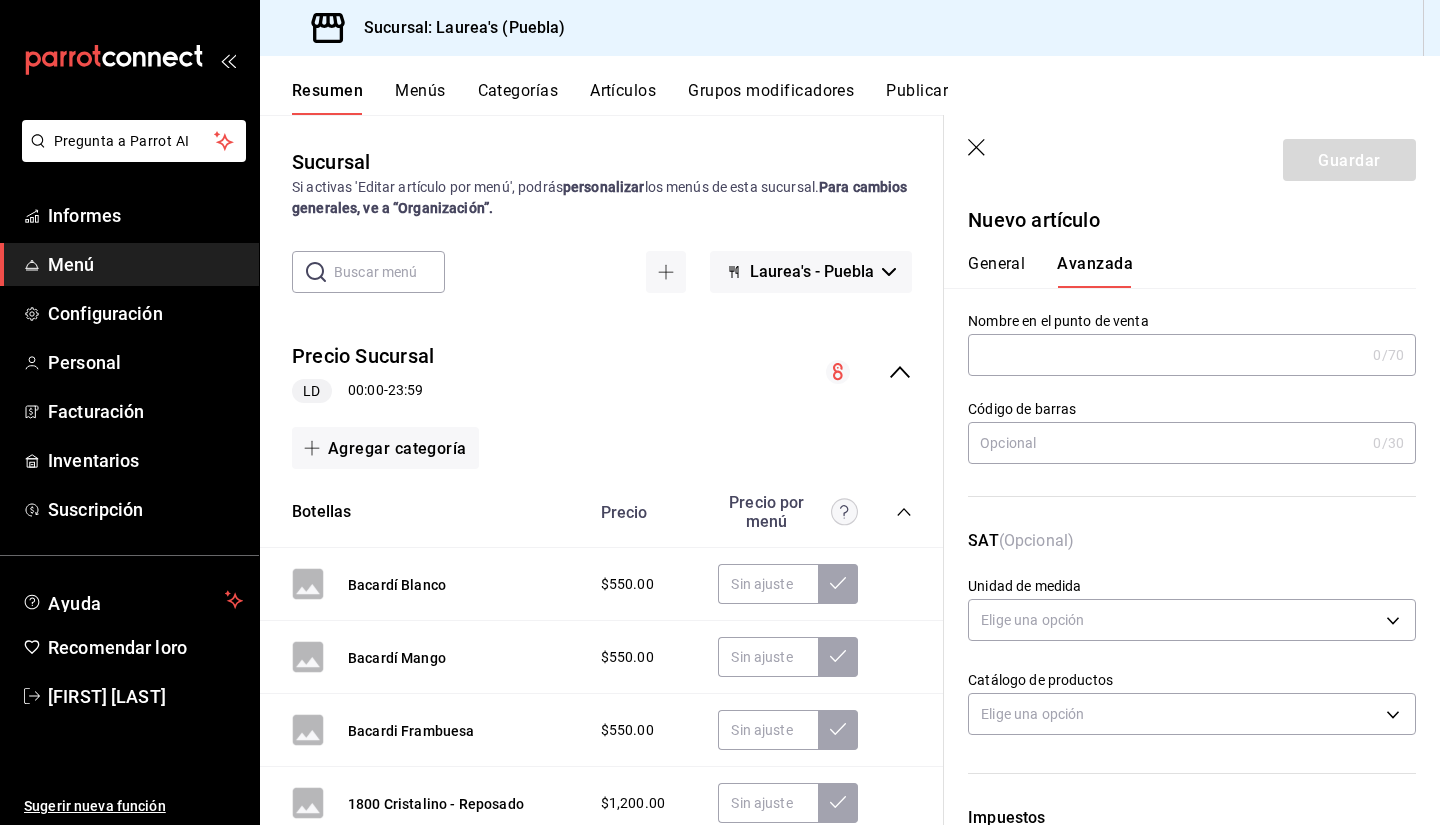 click on "General" at bounding box center [996, 263] 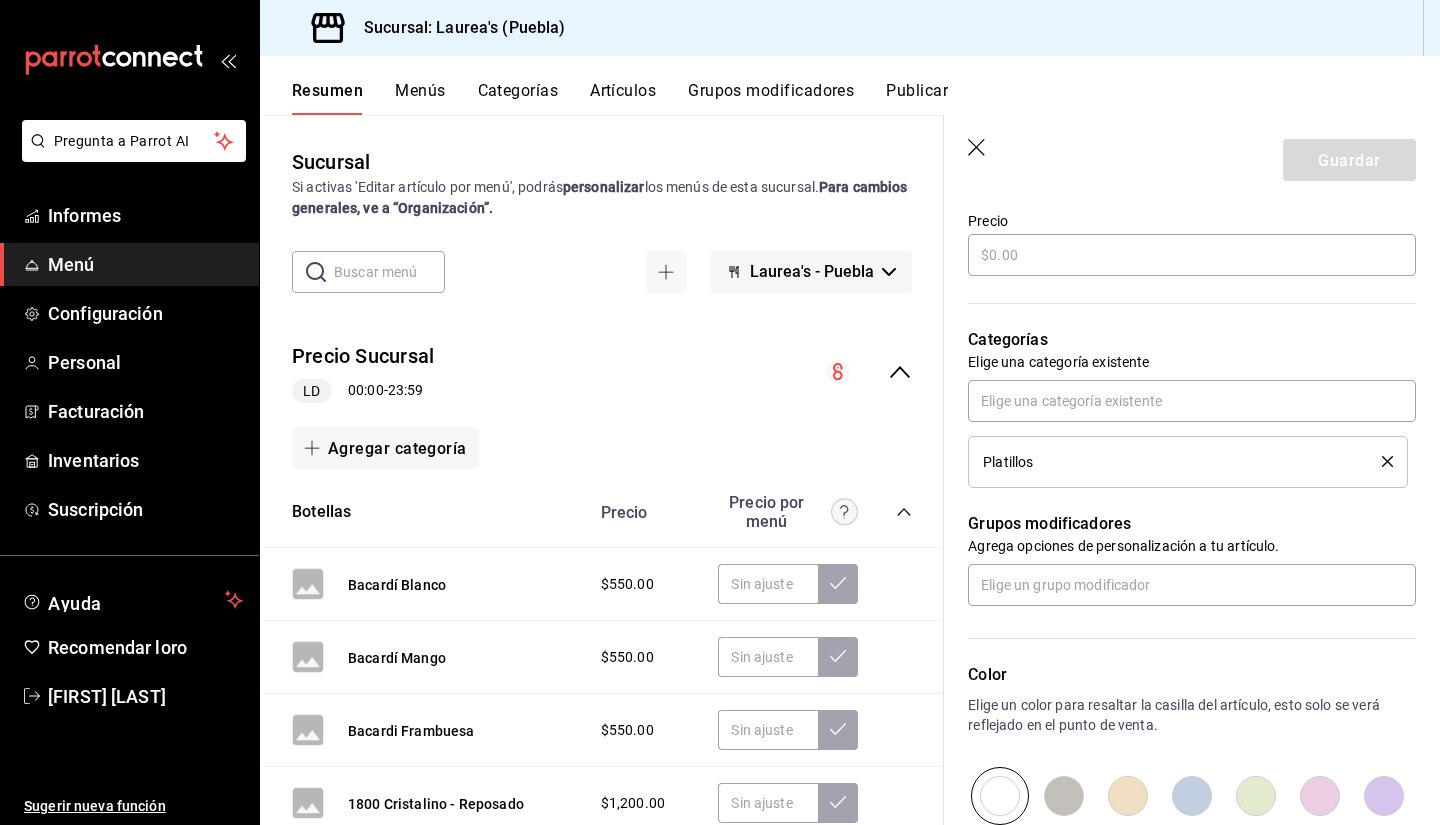 scroll, scrollTop: 600, scrollLeft: 0, axis: vertical 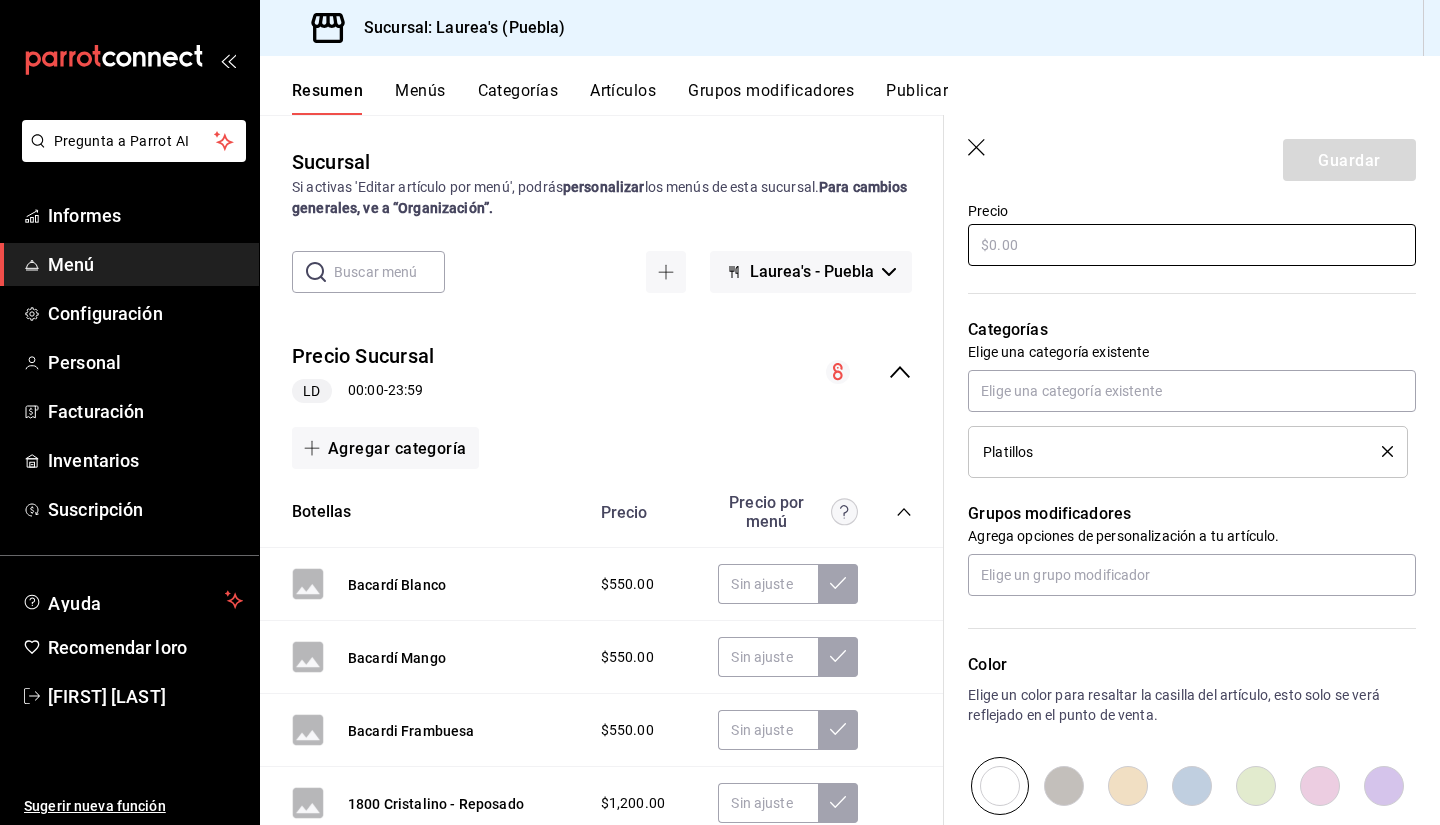 click at bounding box center (1192, 245) 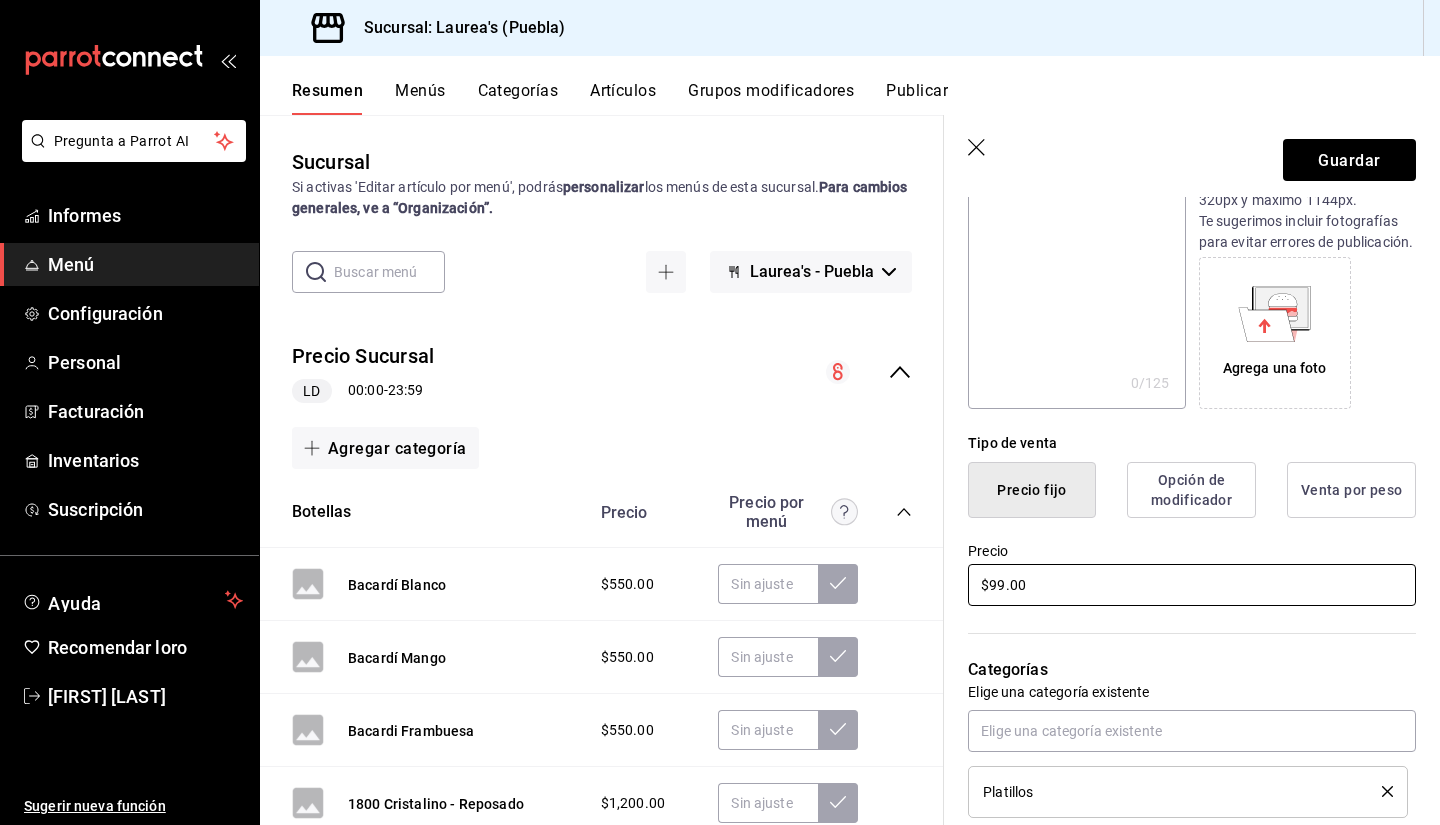 scroll, scrollTop: 0, scrollLeft: 0, axis: both 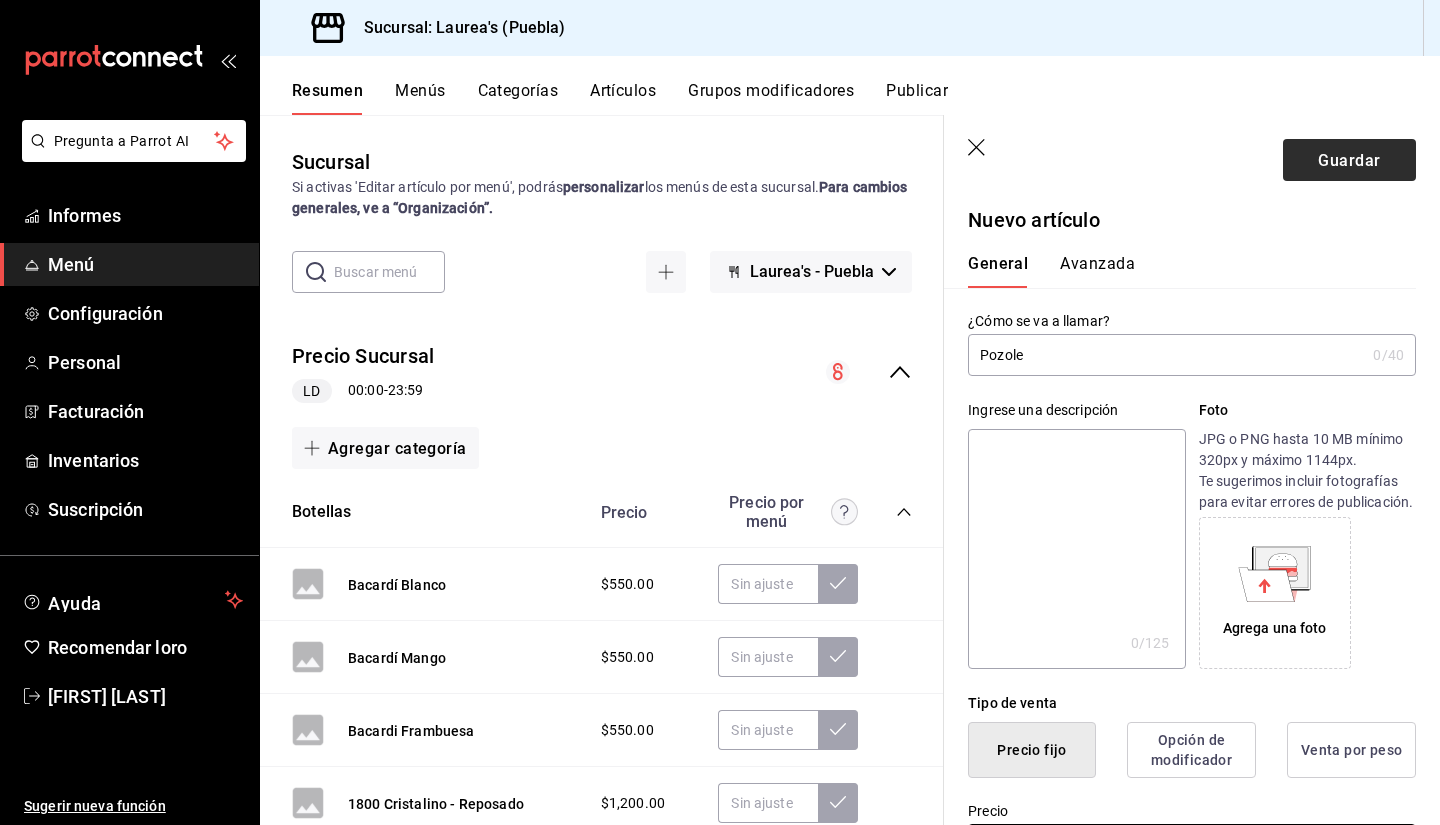 type on "$99.00" 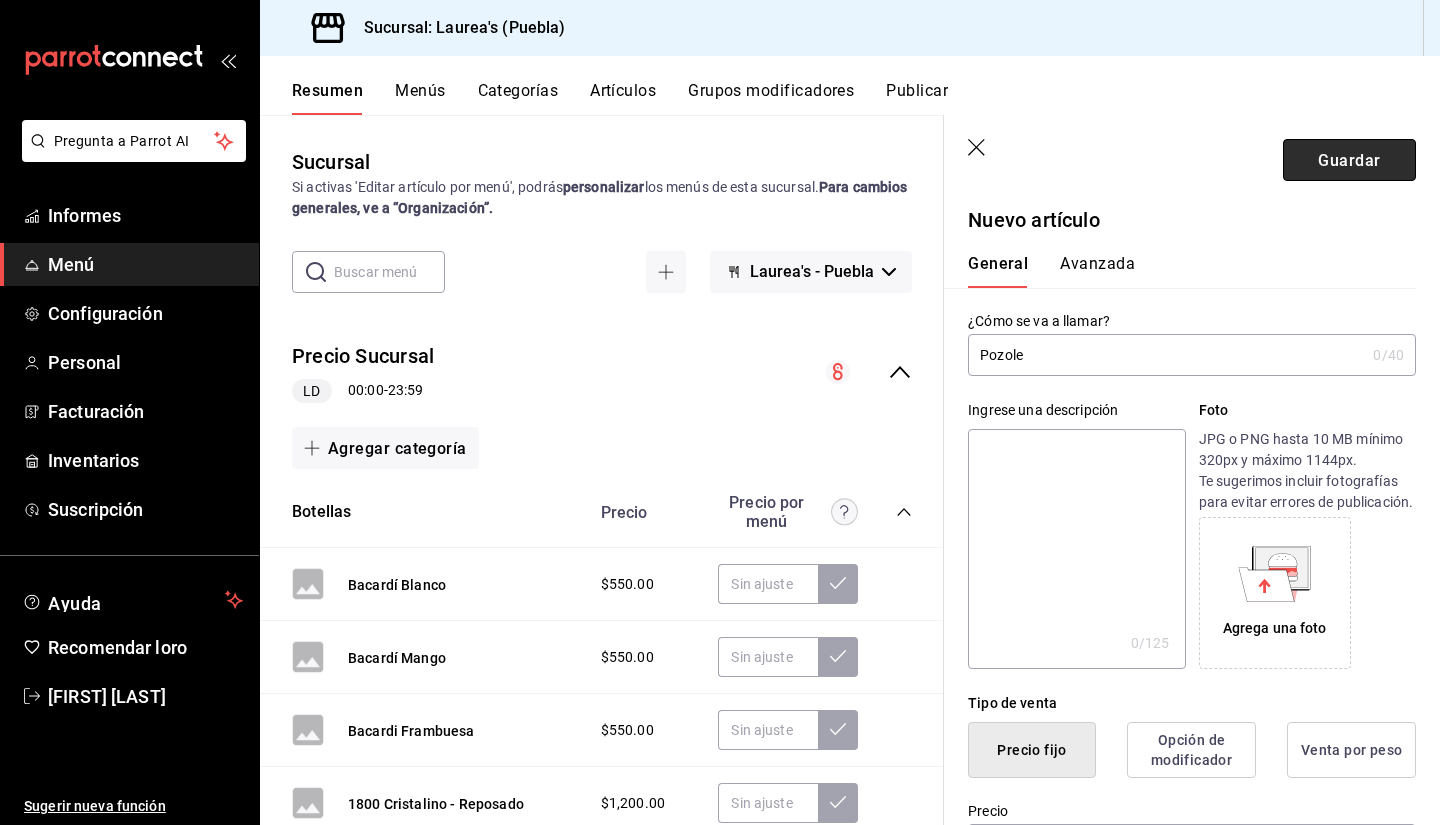 click on "Guardar" at bounding box center (1349, 159) 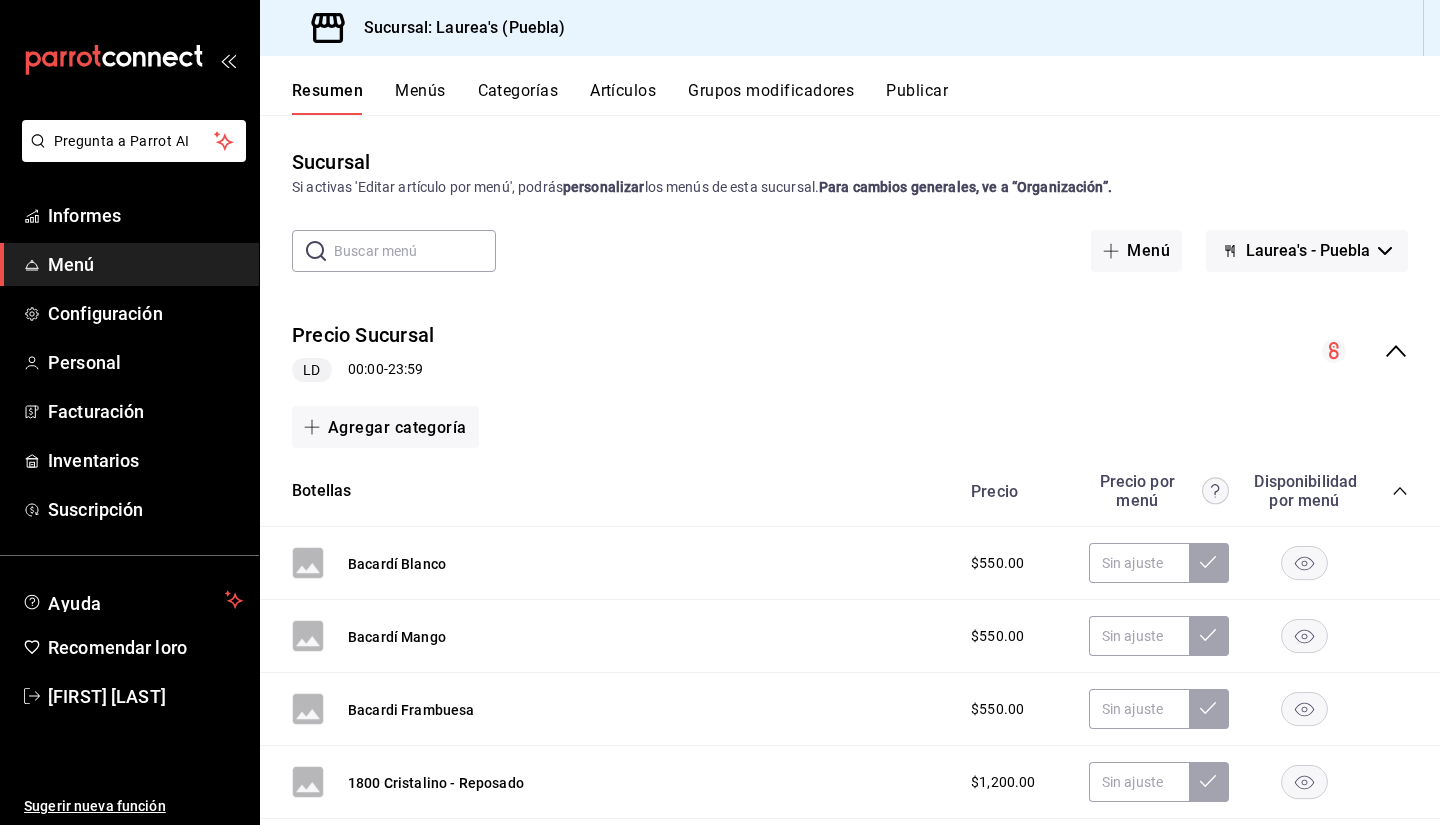 click on "Publicar" at bounding box center [917, 90] 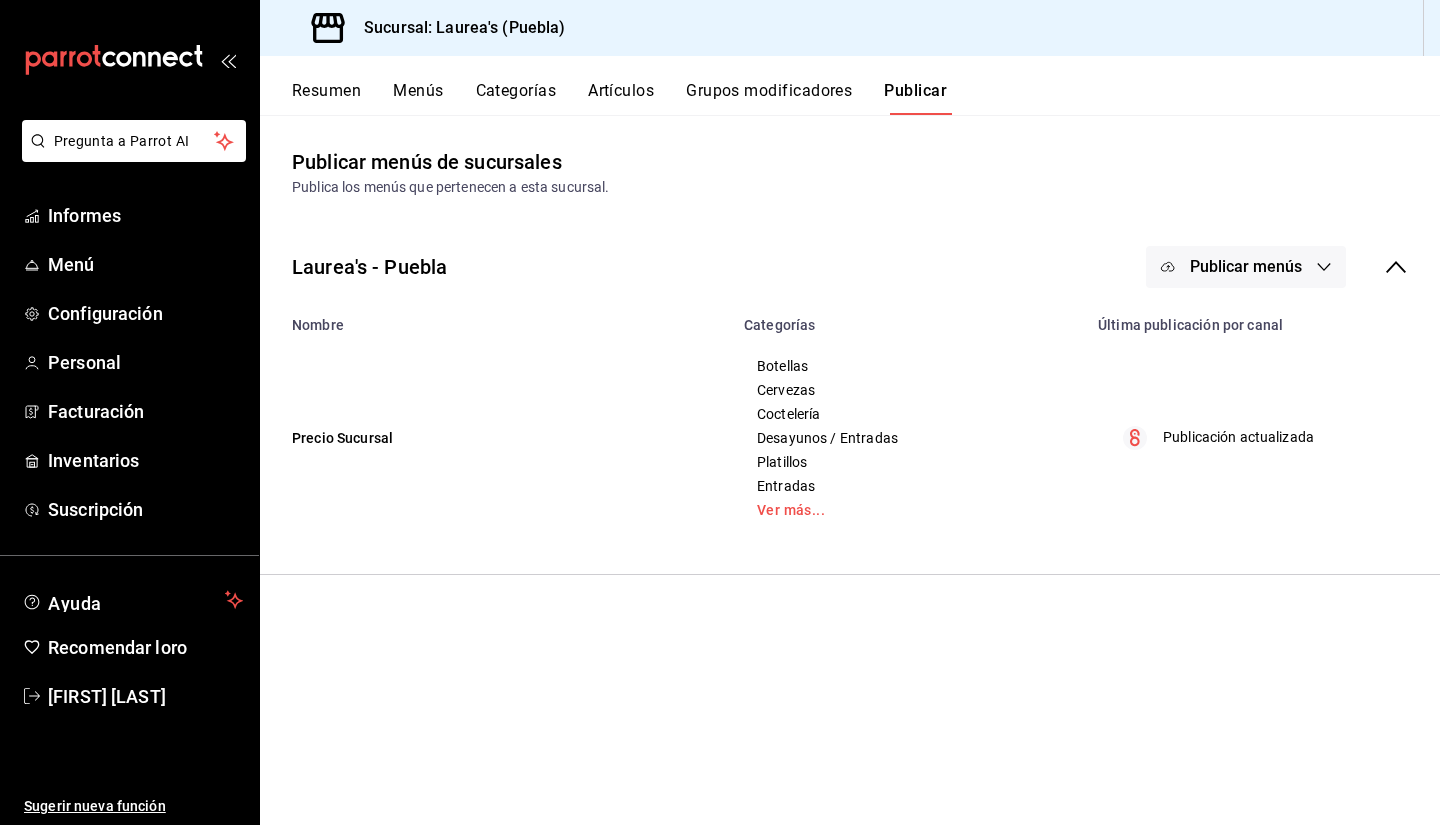 click on "Publicar menús" at bounding box center (1246, 266) 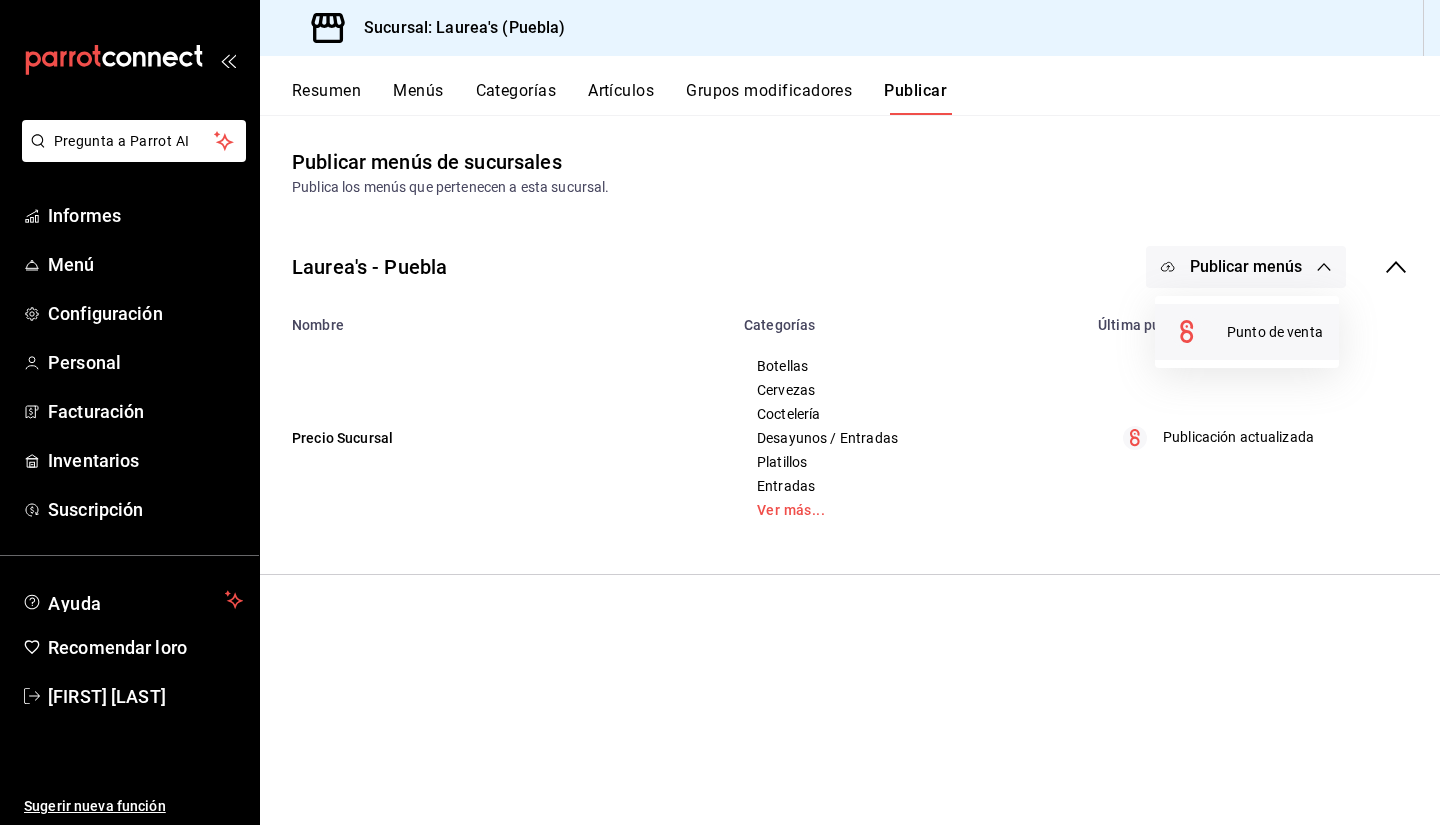 click on "Punto de venta" at bounding box center (1275, 332) 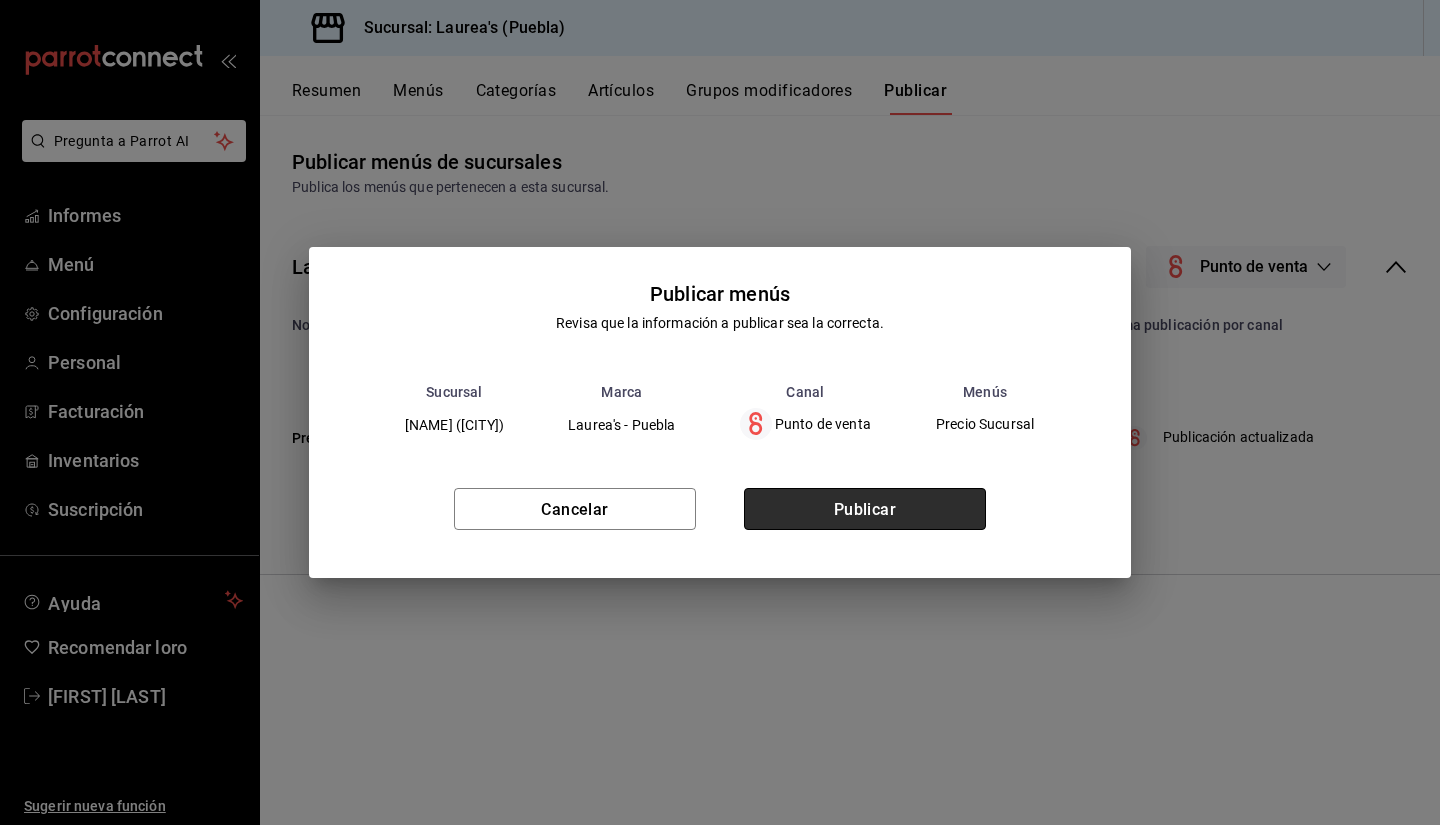 click on "Publicar" at bounding box center (865, 508) 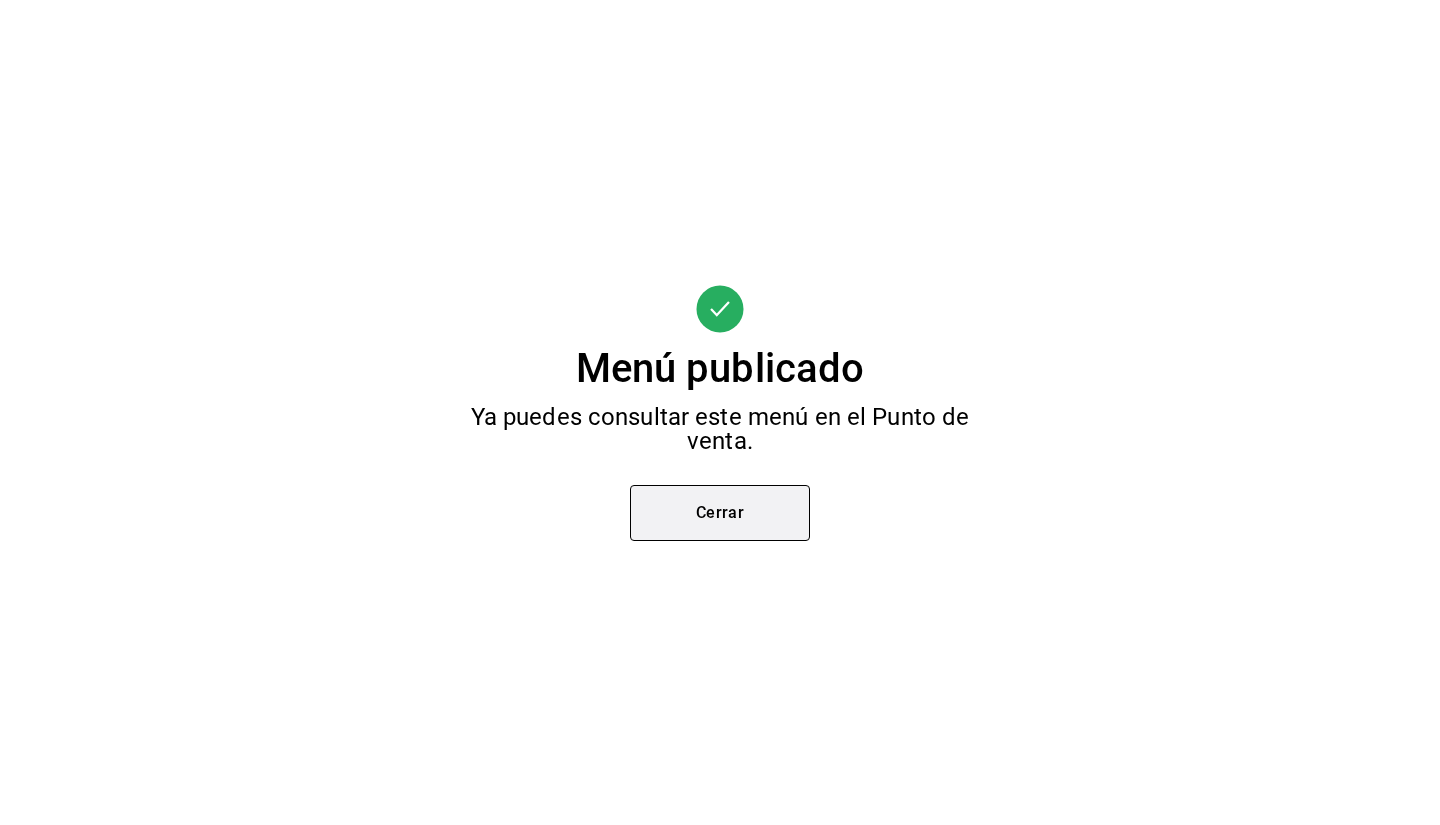 click on "Cerrar" at bounding box center (720, 513) 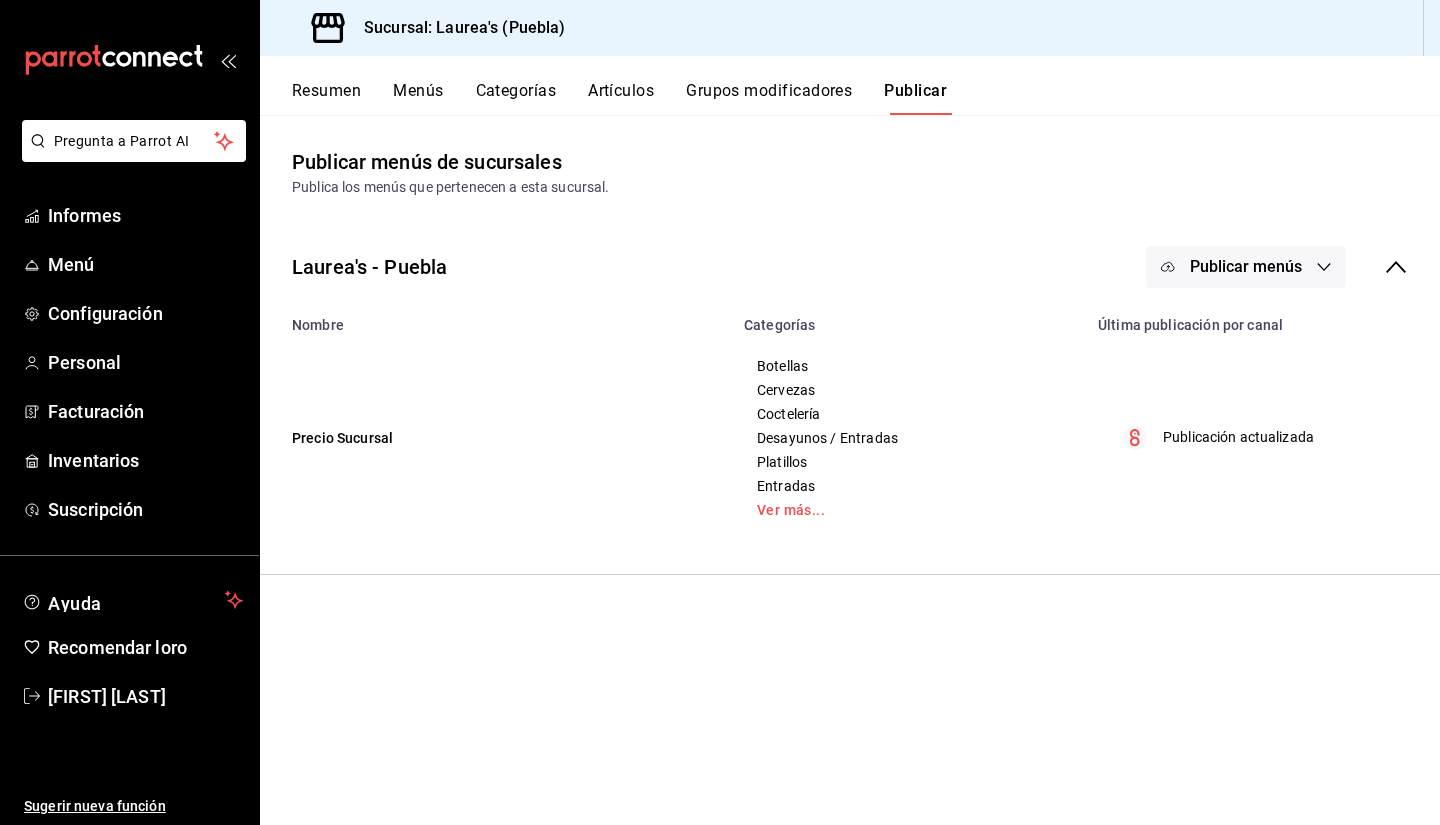 click on "Resumen Menús Categorías Artículos Grupos modificadores Publicar" at bounding box center (850, 85) 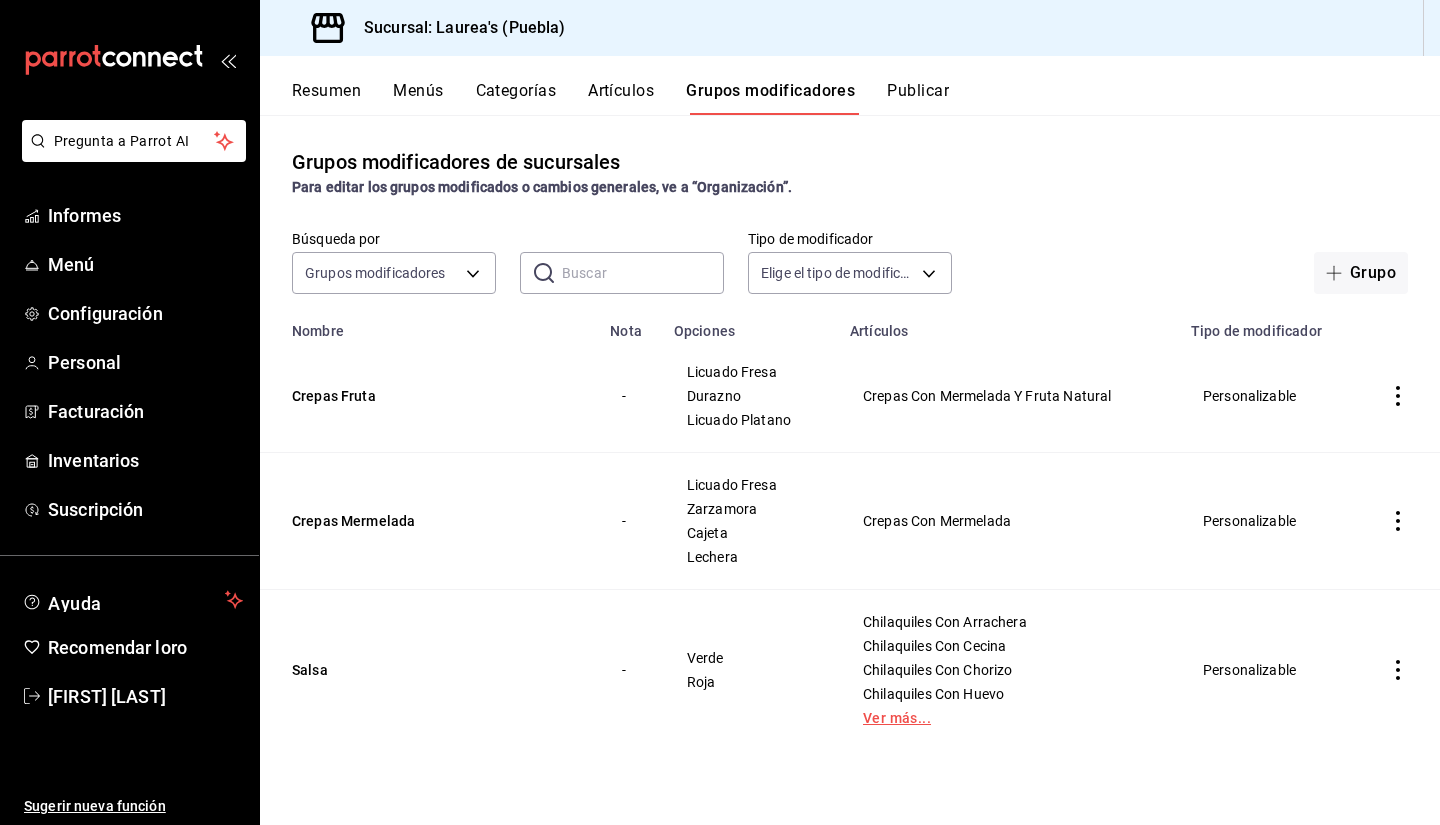 click on "Ver más..." at bounding box center (1008, 718) 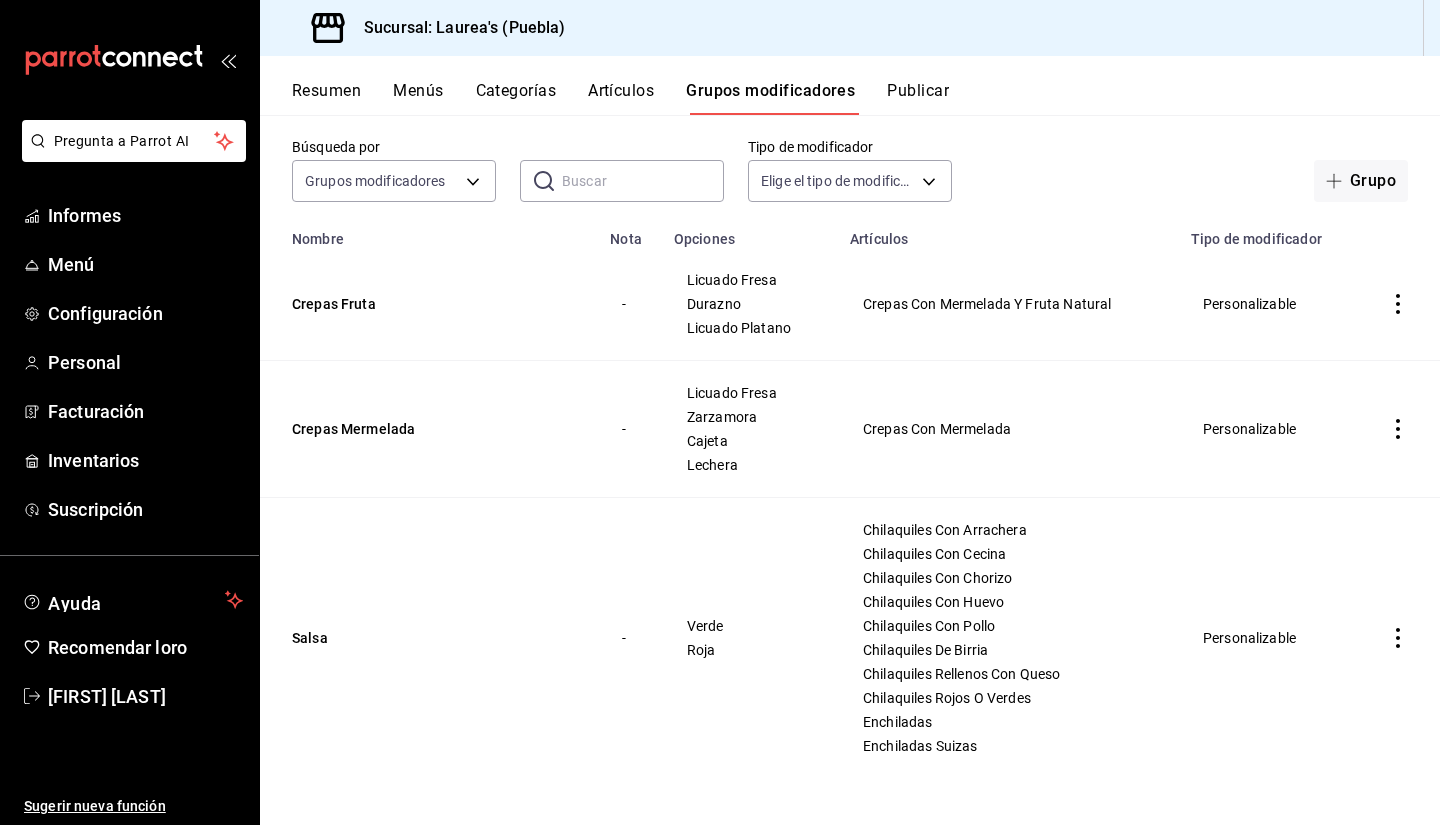 scroll, scrollTop: 0, scrollLeft: 0, axis: both 